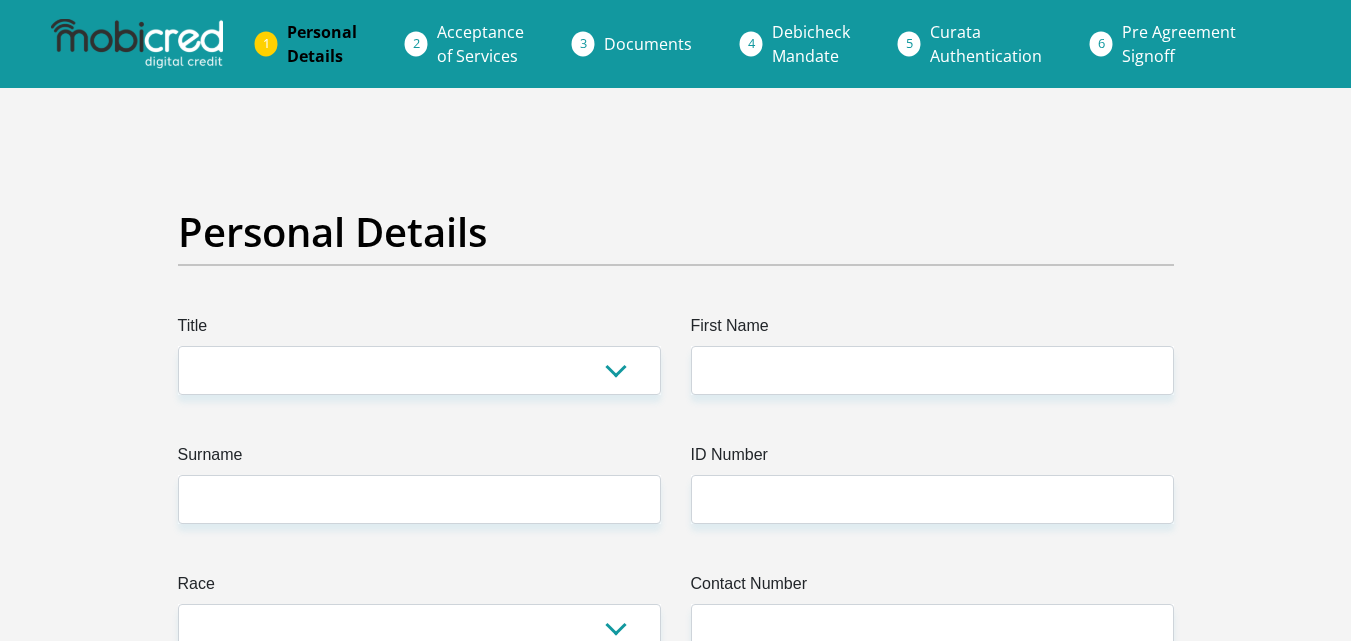 scroll, scrollTop: 0, scrollLeft: 0, axis: both 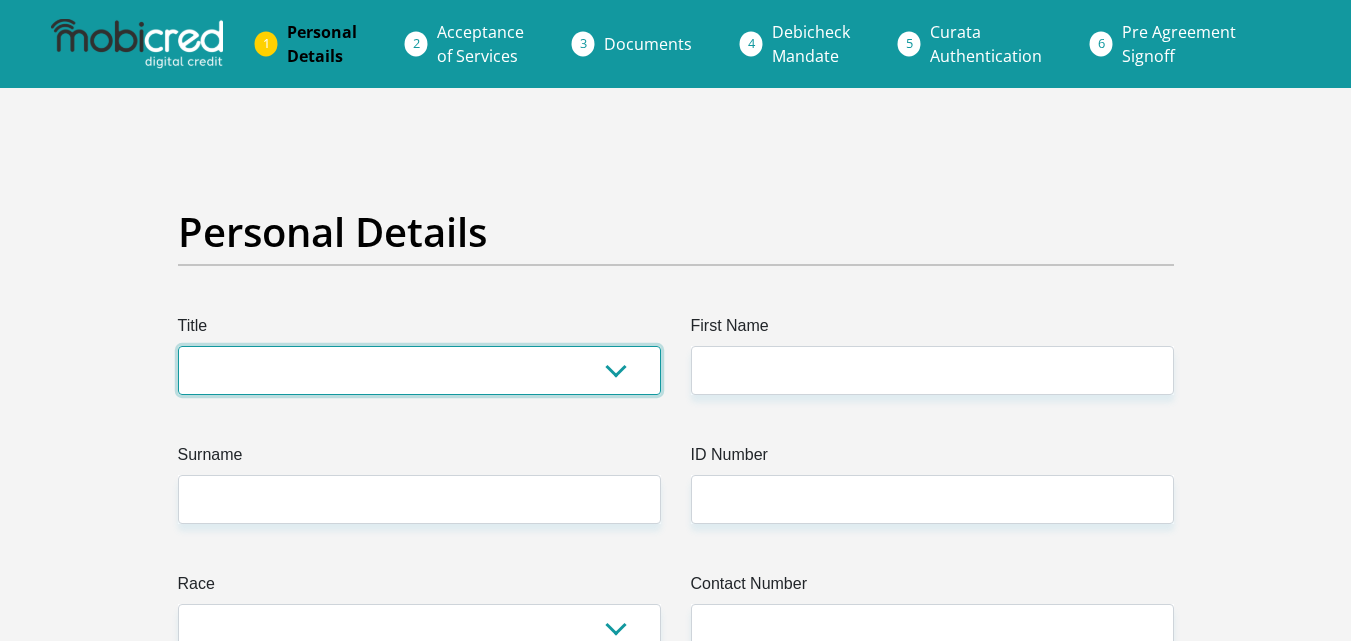 click on "Mr
Ms
Mrs
Dr
Other" at bounding box center [419, 370] 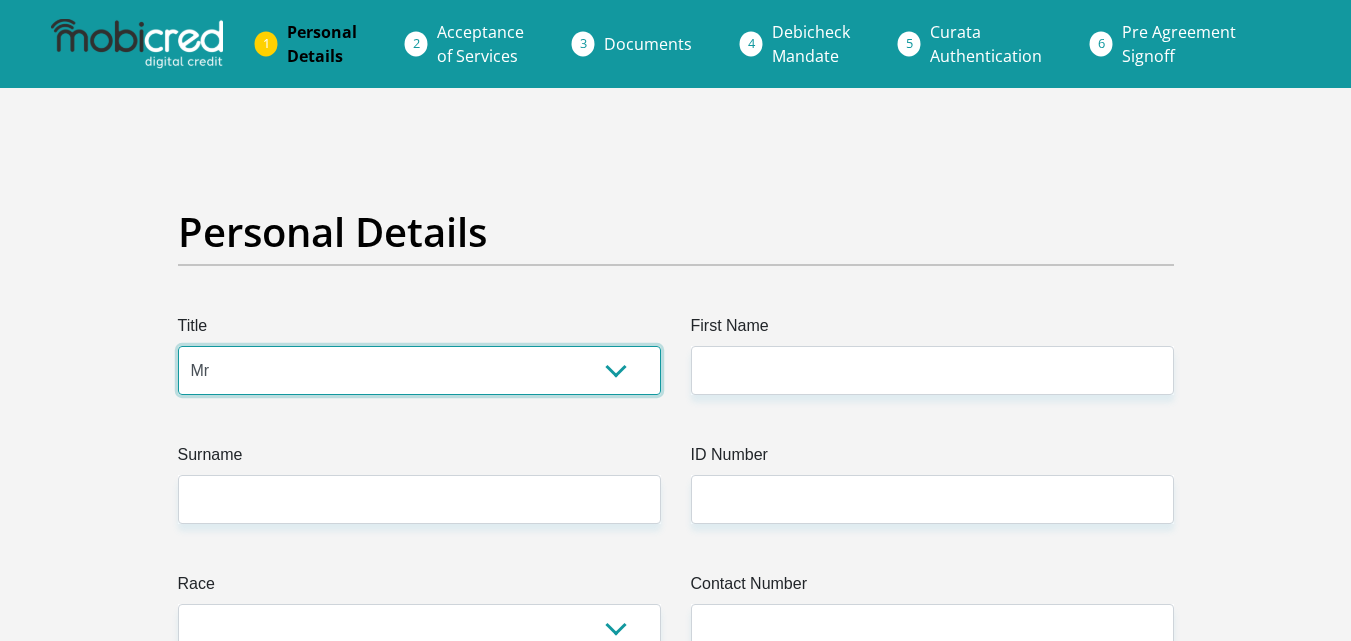 click on "Mr
Ms
Mrs
Dr
Other" at bounding box center (419, 370) 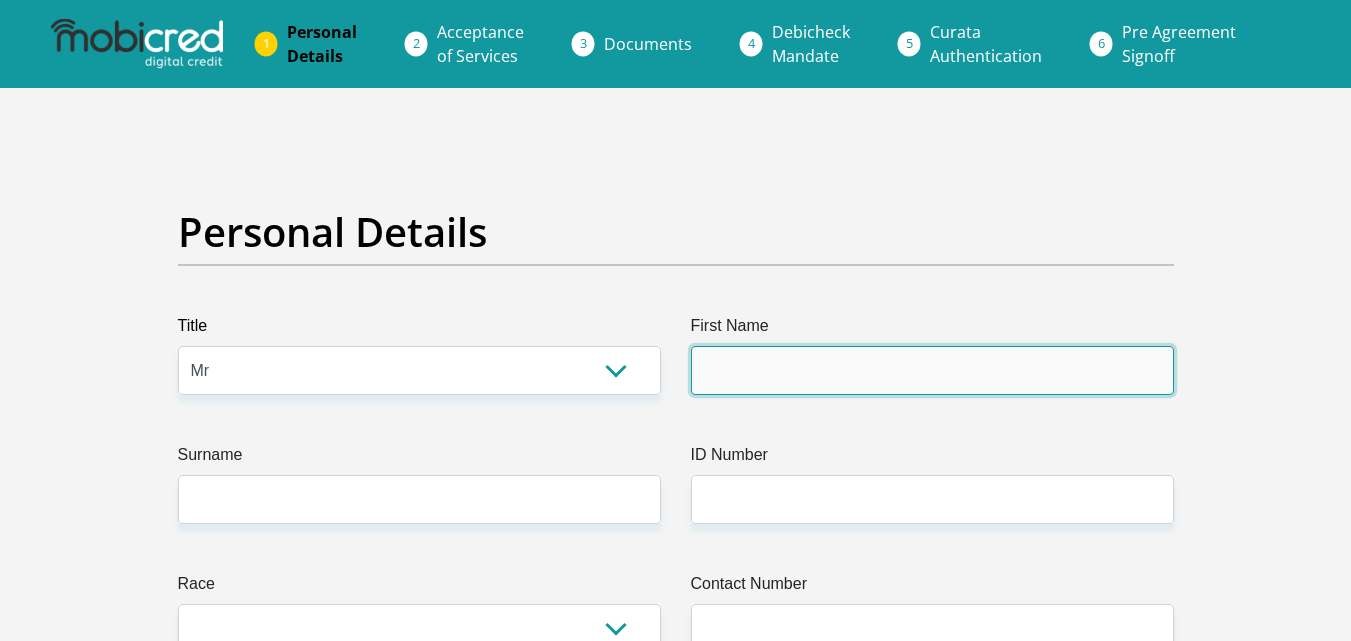 click on "First Name" at bounding box center [932, 370] 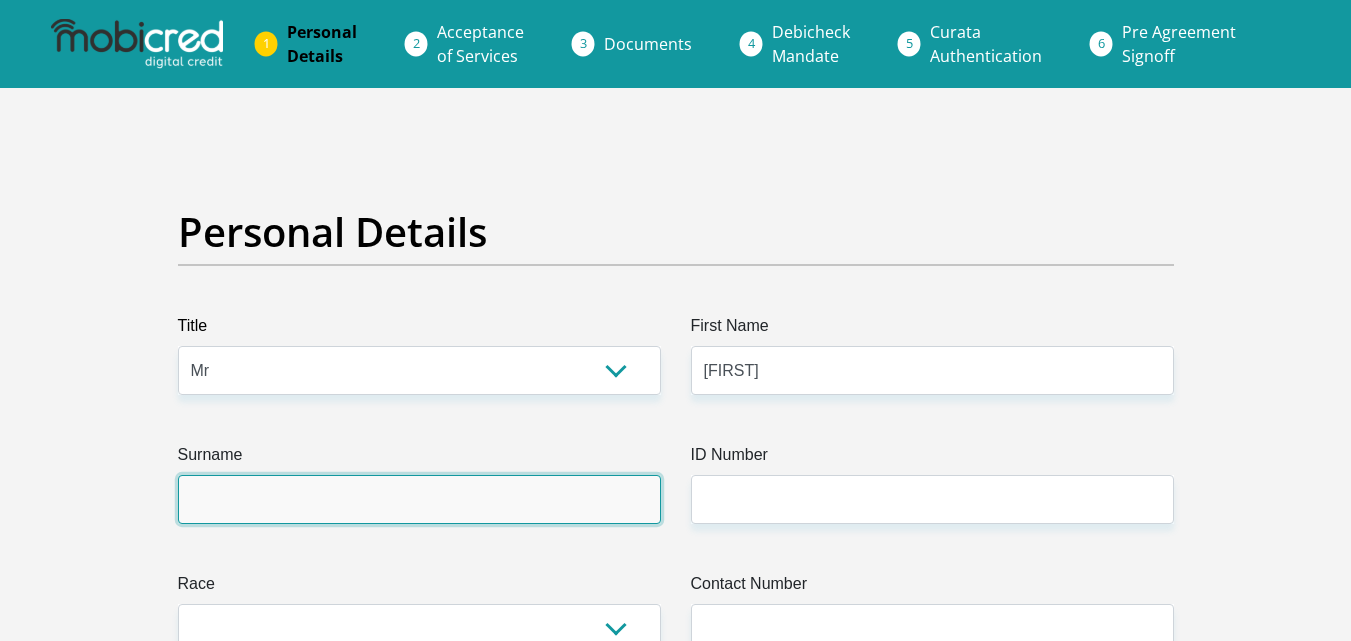 type on "Leander" 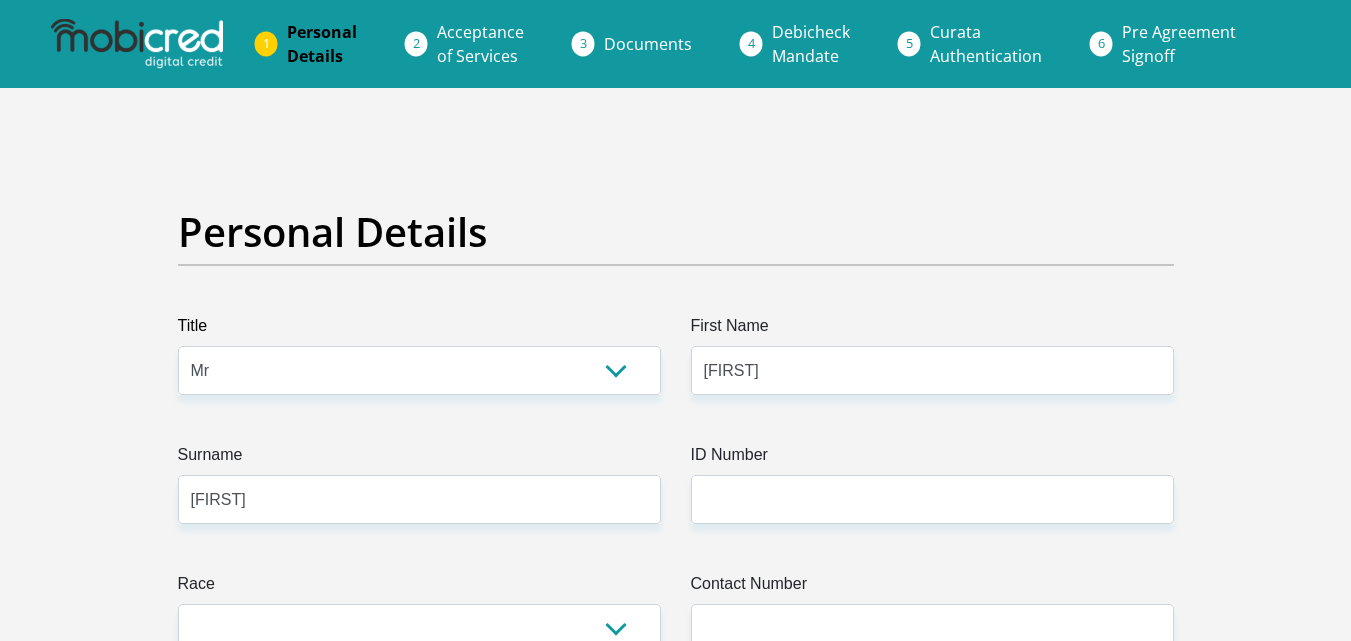select on "ZAF" 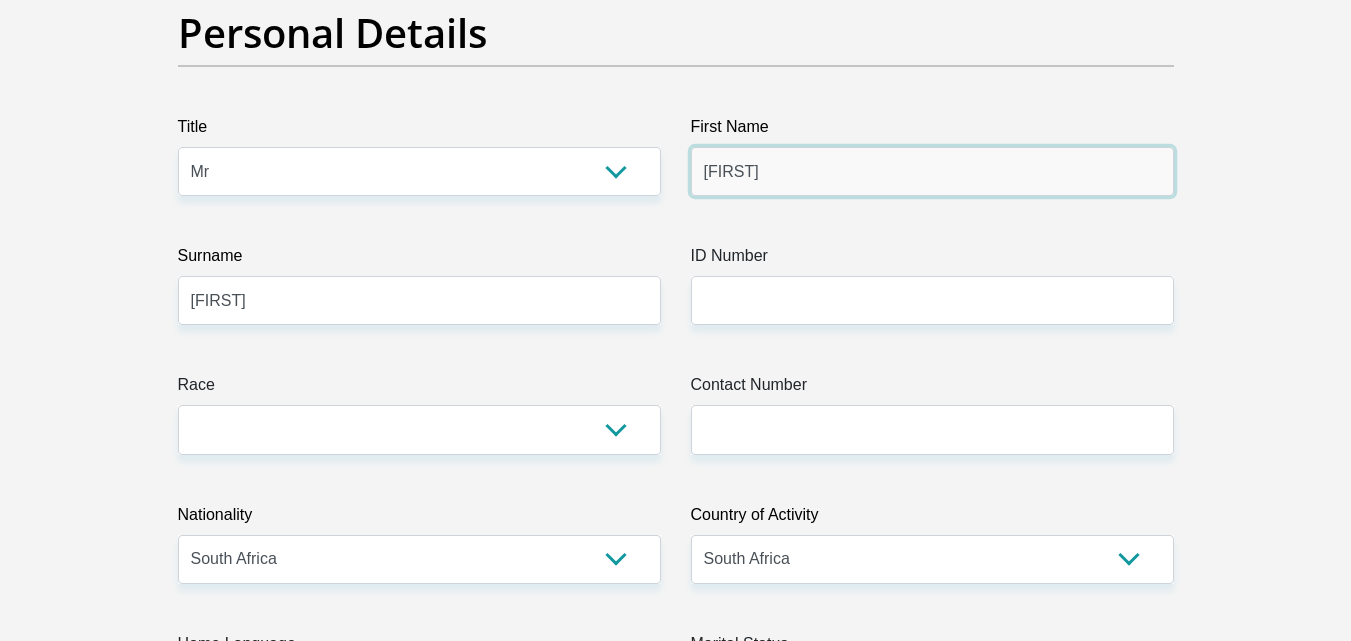 scroll, scrollTop: 200, scrollLeft: 0, axis: vertical 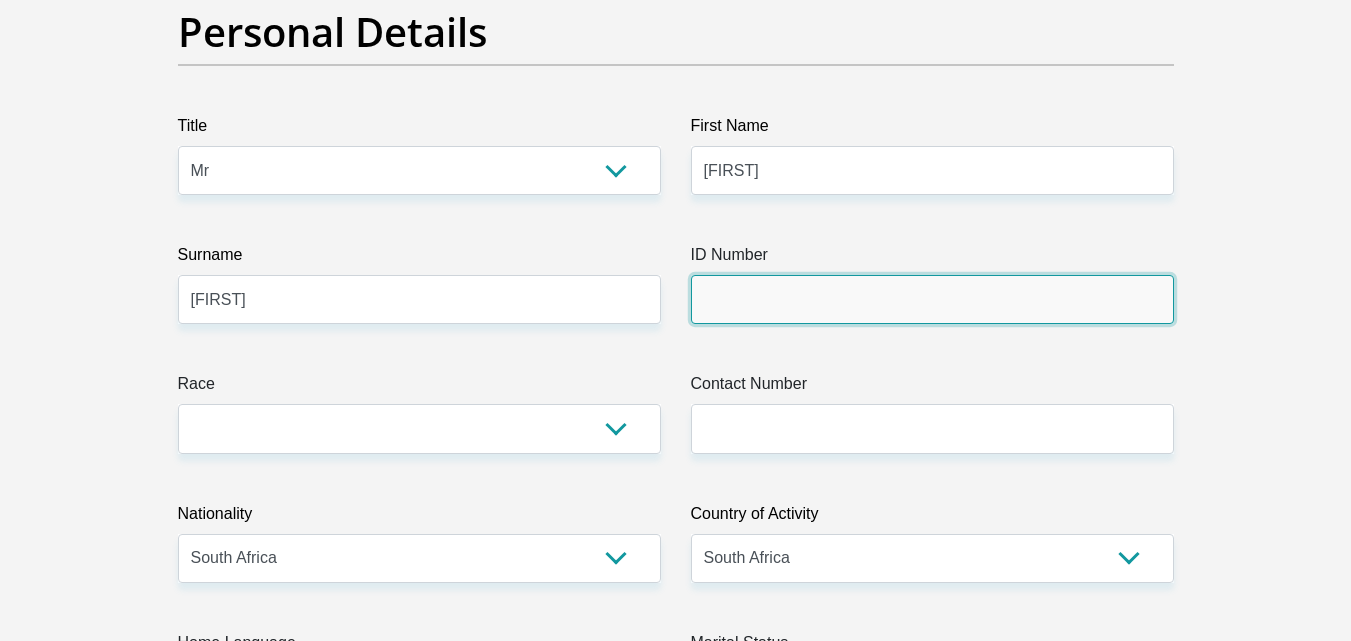 click on "ID Number" at bounding box center (932, 299) 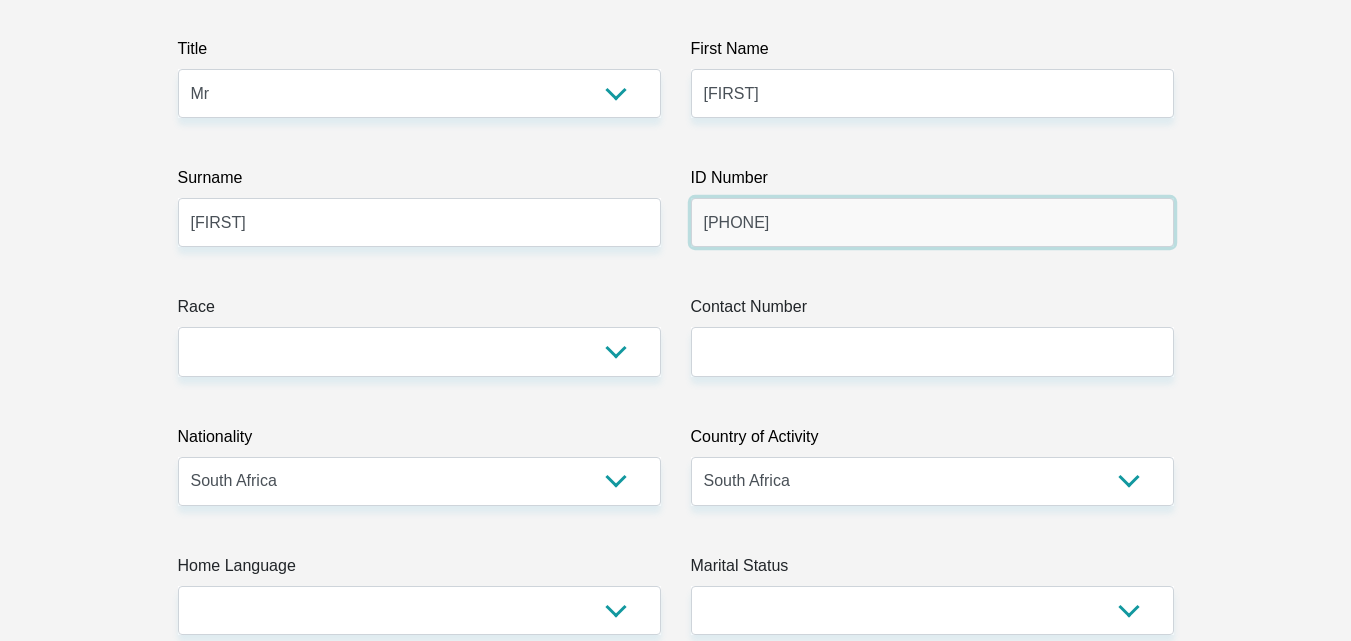 scroll, scrollTop: 400, scrollLeft: 0, axis: vertical 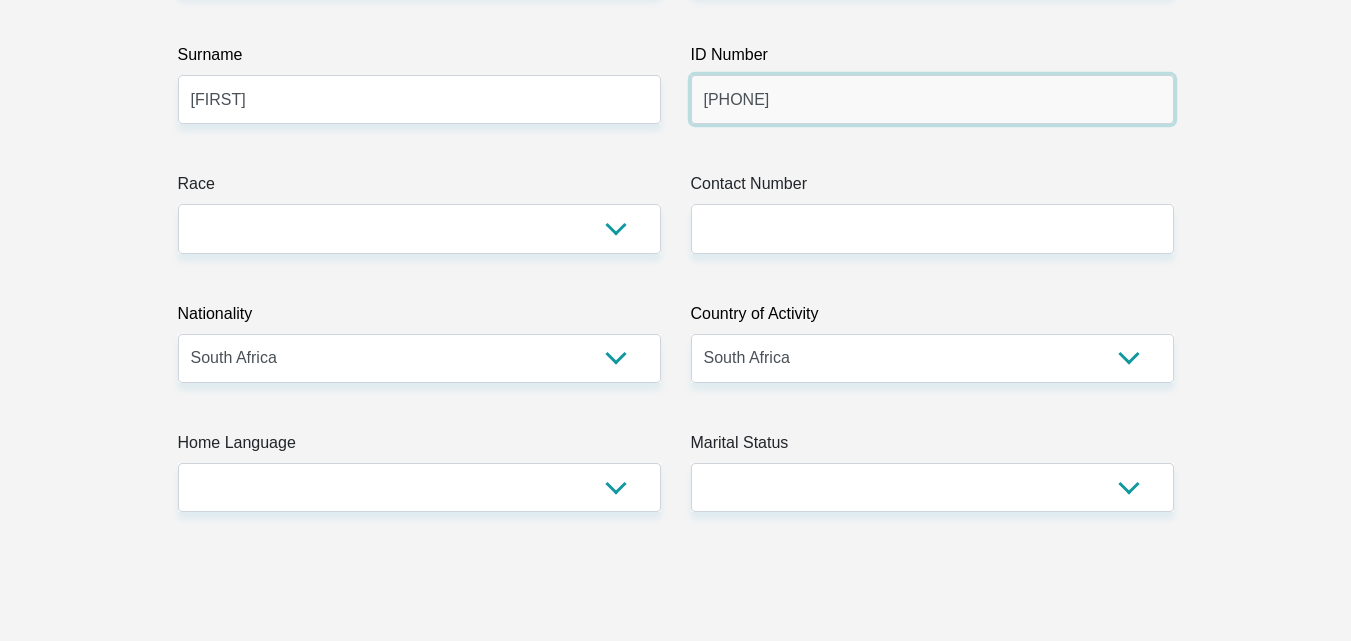 type on "8807285229084" 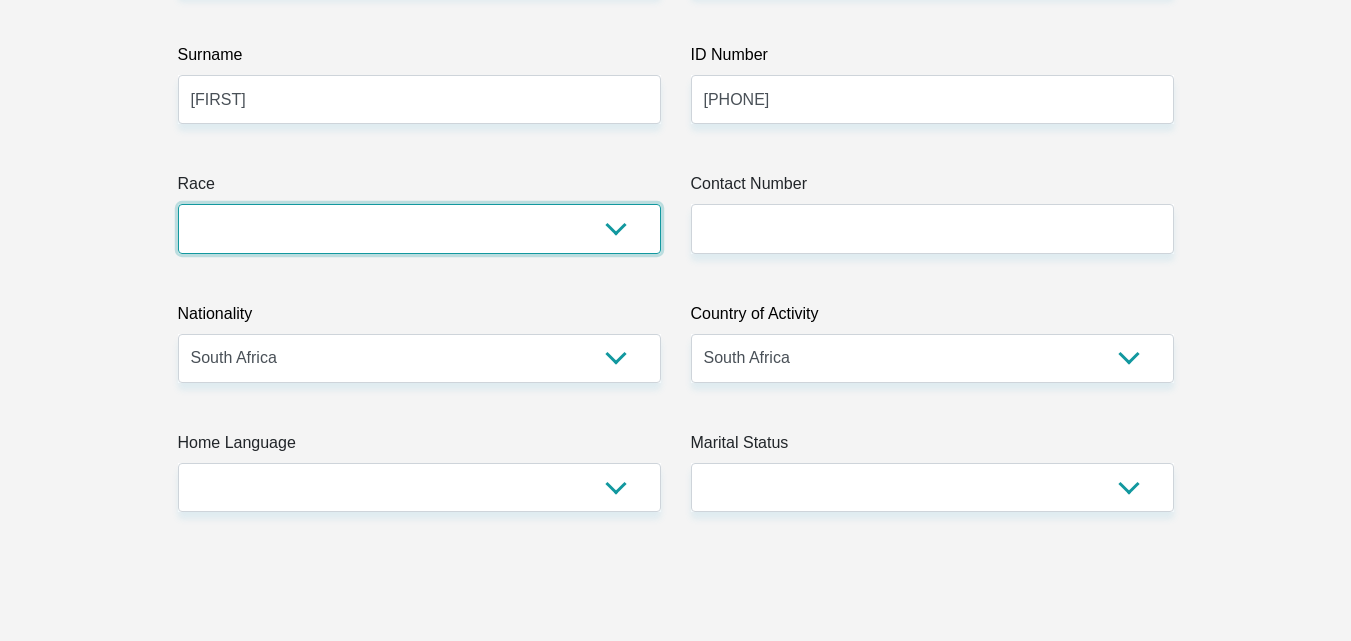 click on "Black
Coloured
Indian
White
Other" at bounding box center [419, 228] 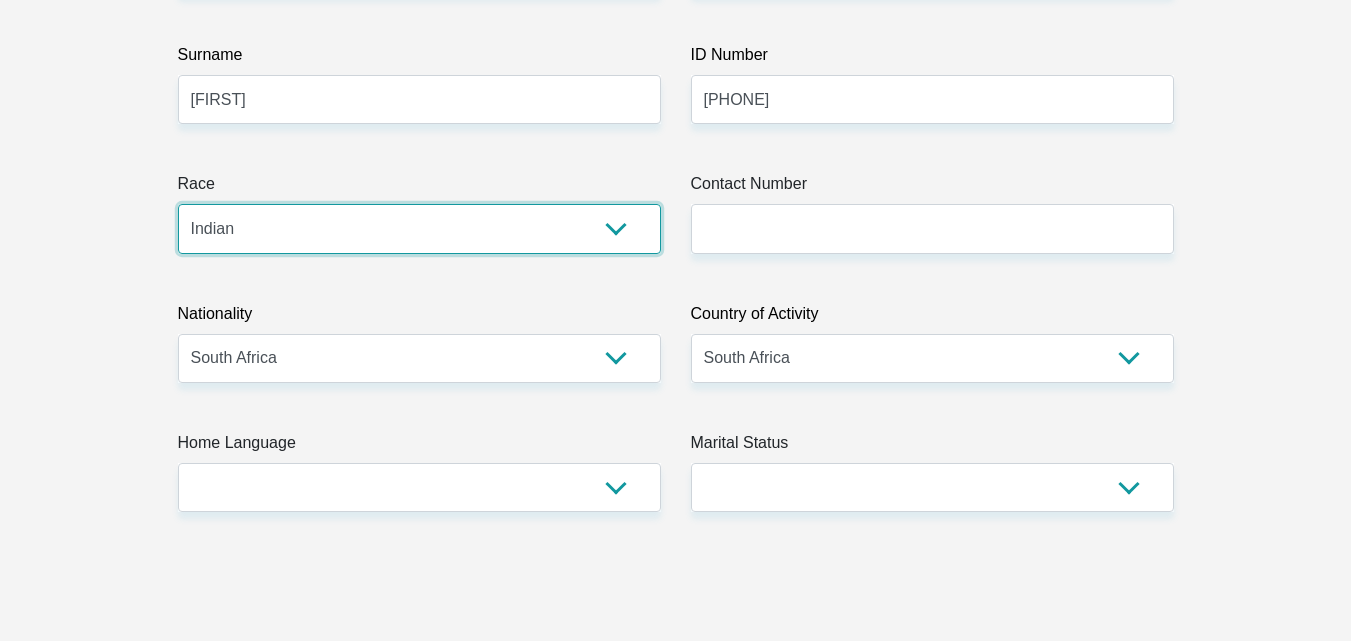 click on "Black
Coloured
Indian
White
Other" at bounding box center (419, 228) 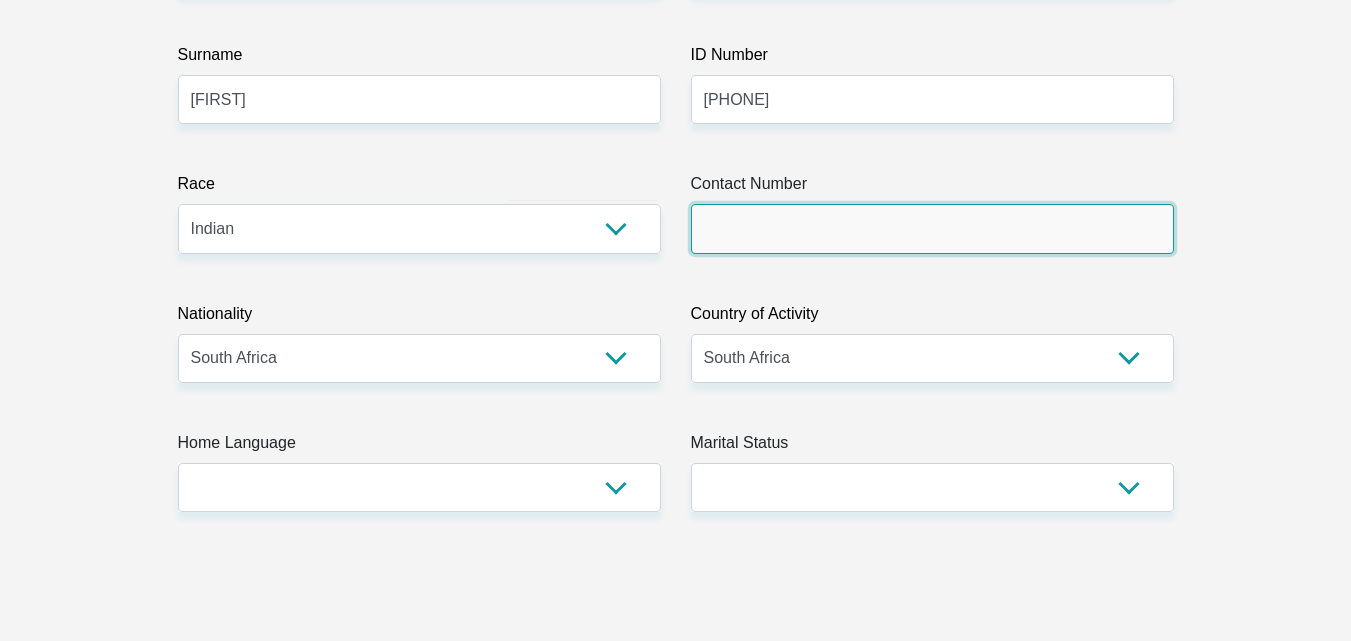 click on "Contact Number" at bounding box center (932, 228) 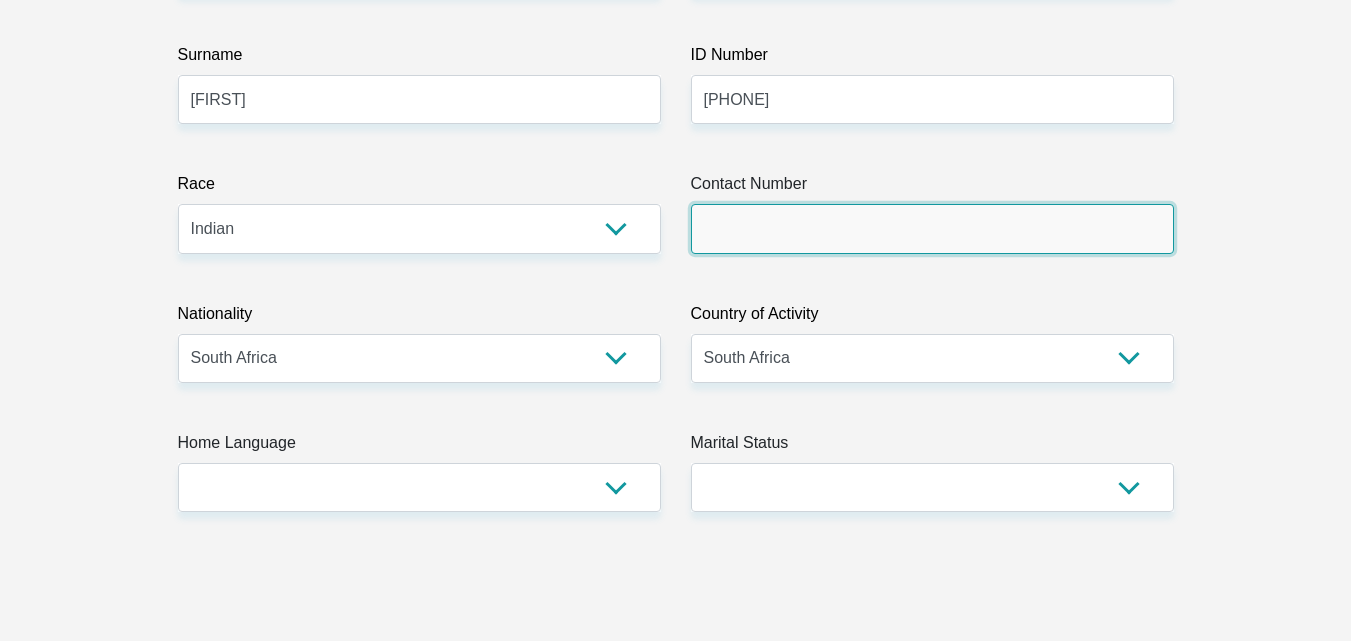 type on "0818338446" 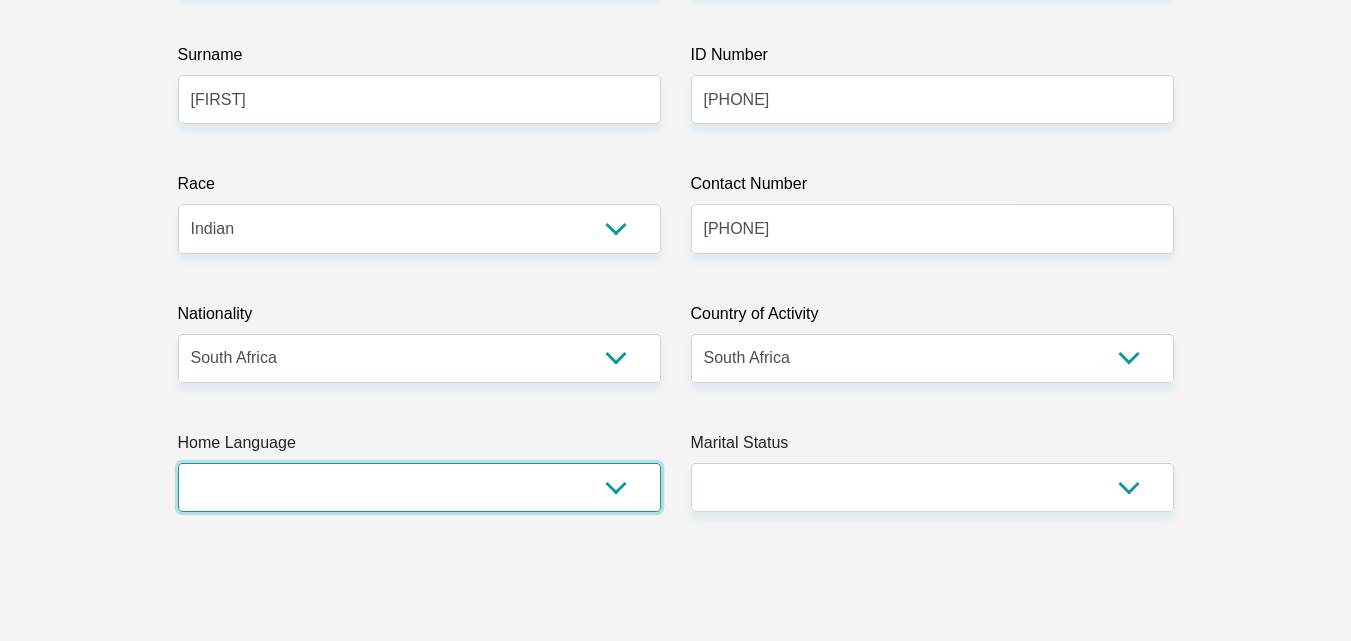 click on "Afrikaans
English
Sepedi
South Ndebele
Southern Sotho
Swati
Tsonga
Tswana
Venda
Xhosa
Zulu
Other" at bounding box center (419, 487) 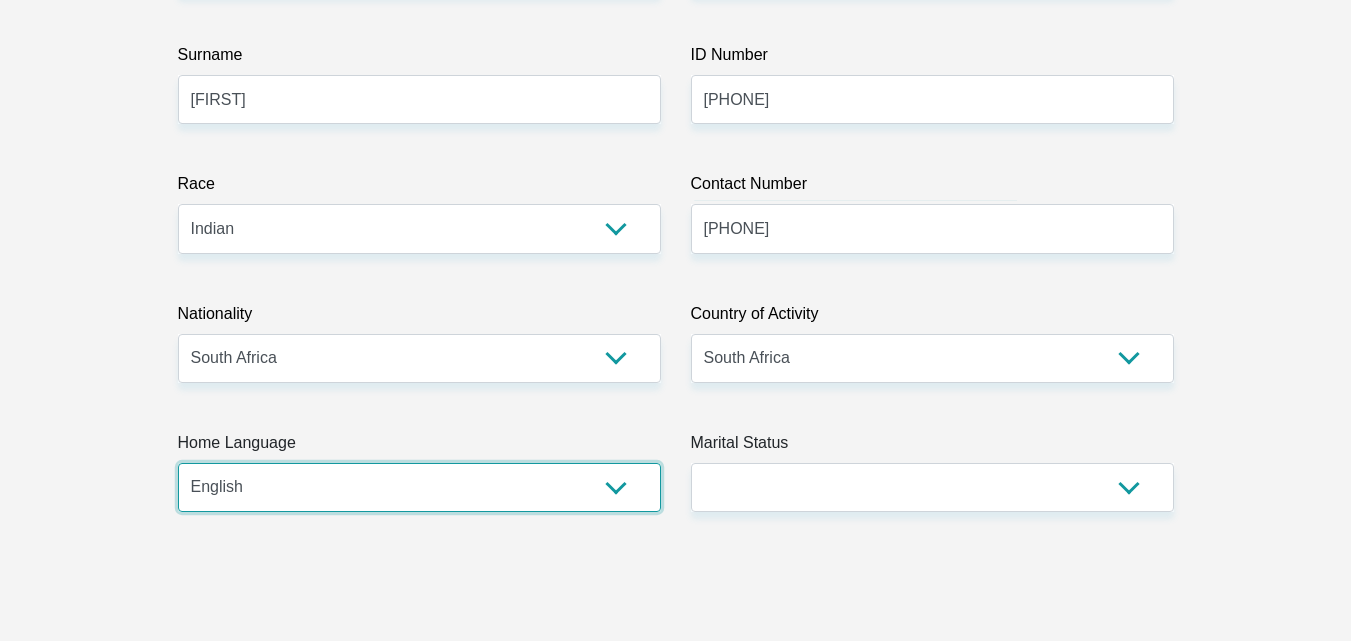 click on "Afrikaans
English
Sepedi
South Ndebele
Southern Sotho
Swati
Tsonga
Tswana
Venda
Xhosa
Zulu
Other" at bounding box center [419, 487] 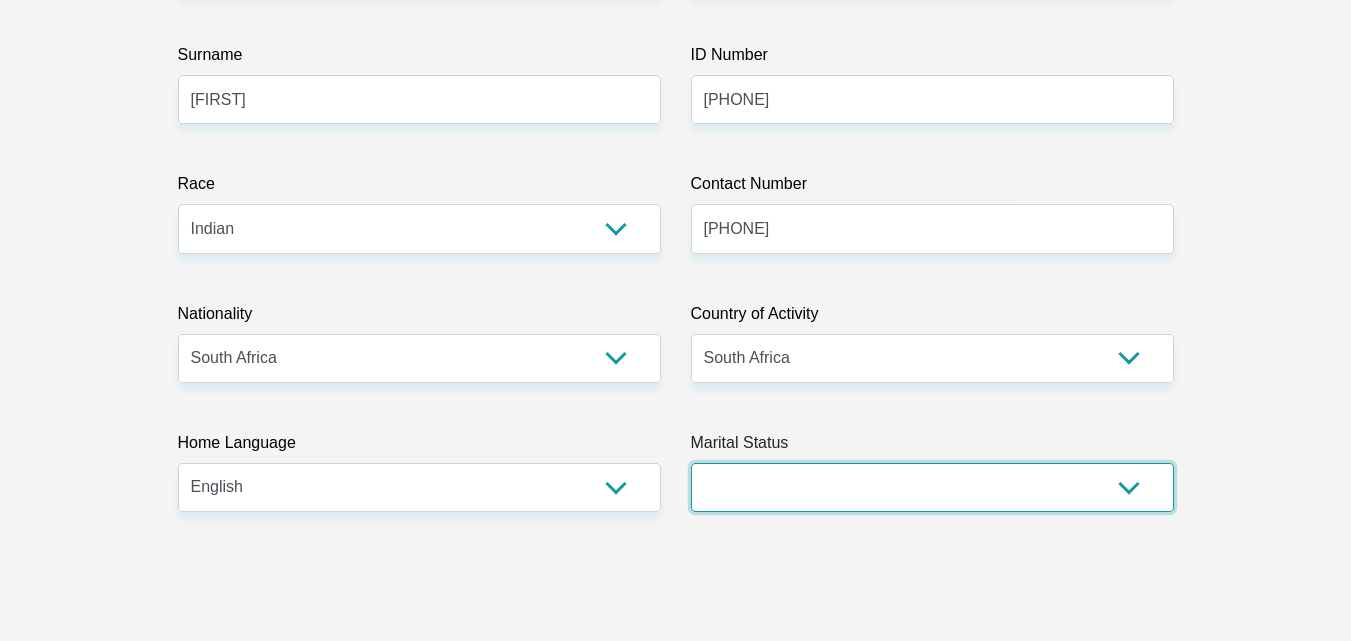 click on "Married ANC
Single
Divorced
Widowed
Married COP or Customary Law" at bounding box center [932, 487] 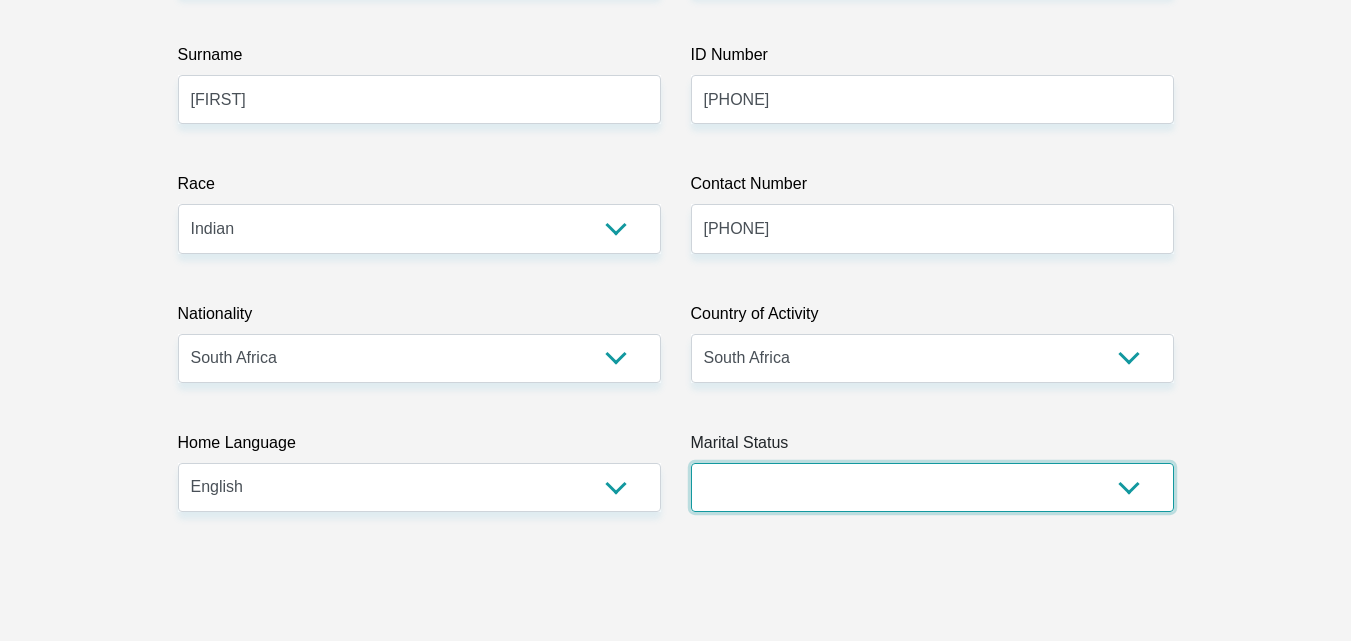 select on "5" 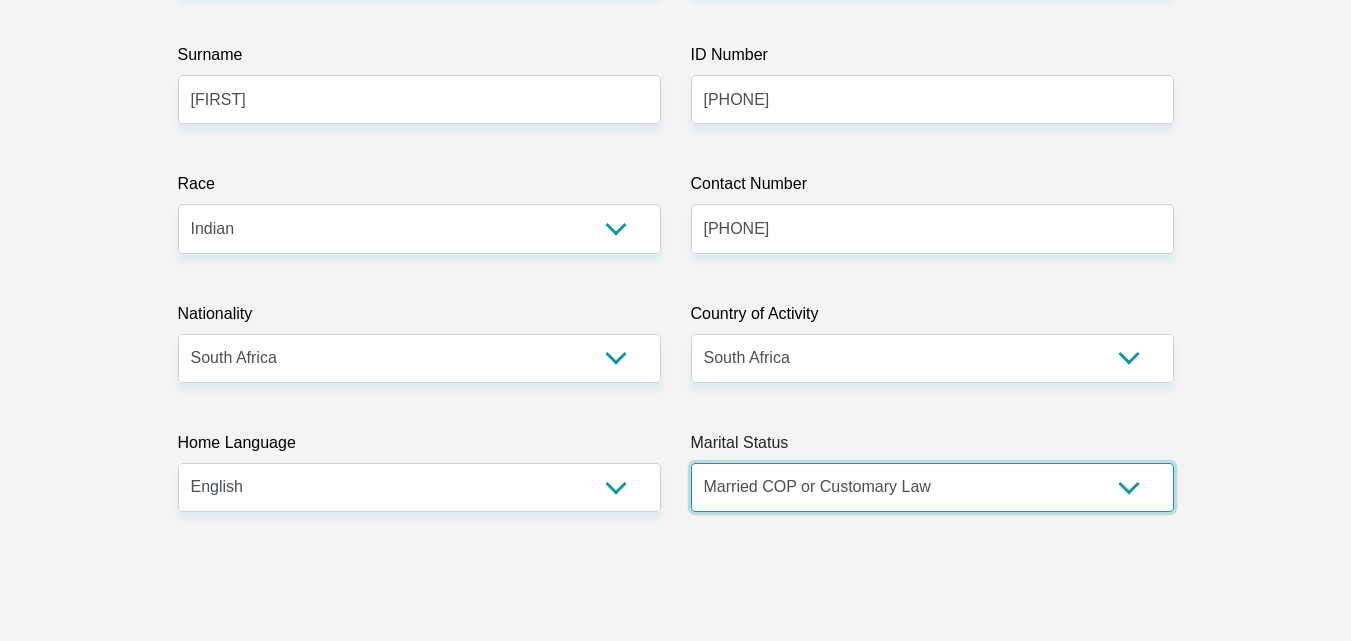 click on "Married ANC
Single
Divorced
Widowed
Married COP or Customary Law" at bounding box center [932, 487] 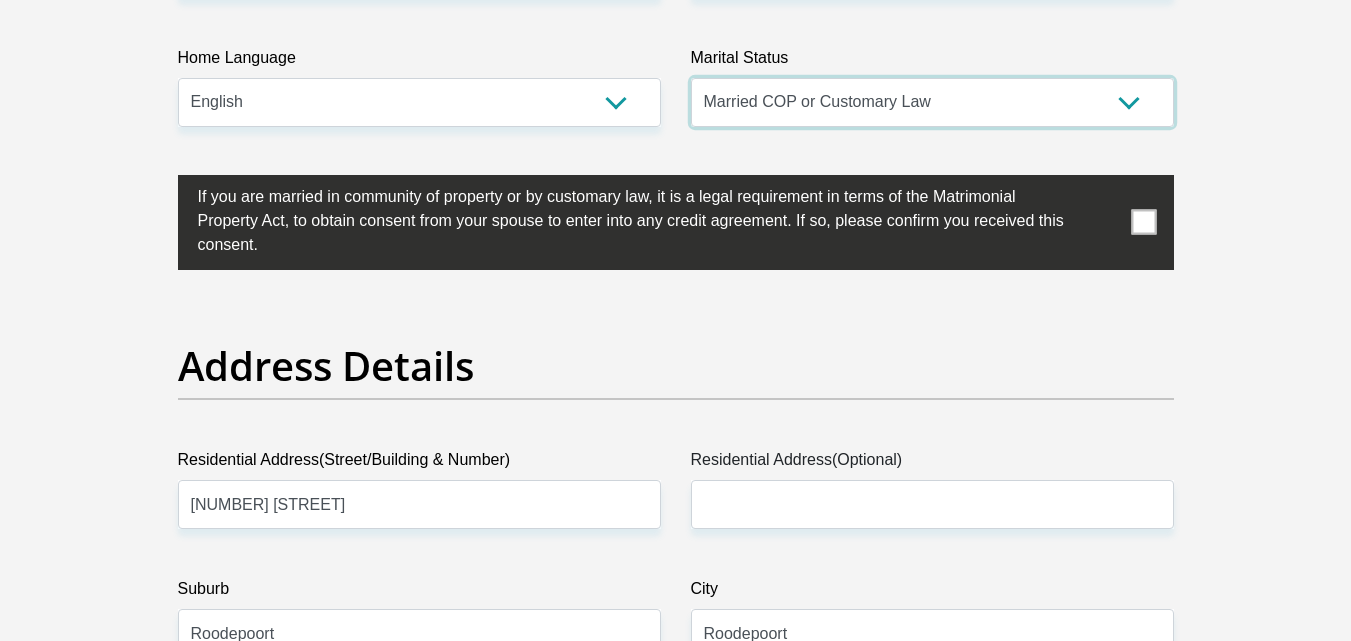 scroll, scrollTop: 800, scrollLeft: 0, axis: vertical 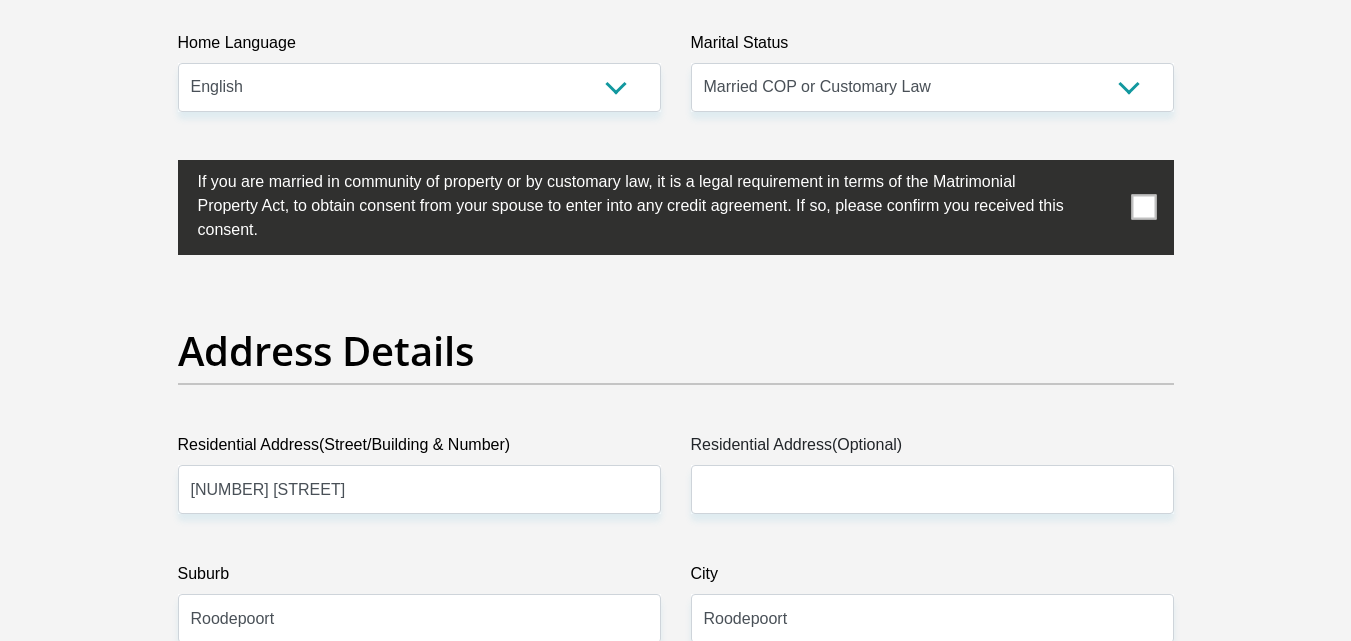 click at bounding box center (1143, 207) 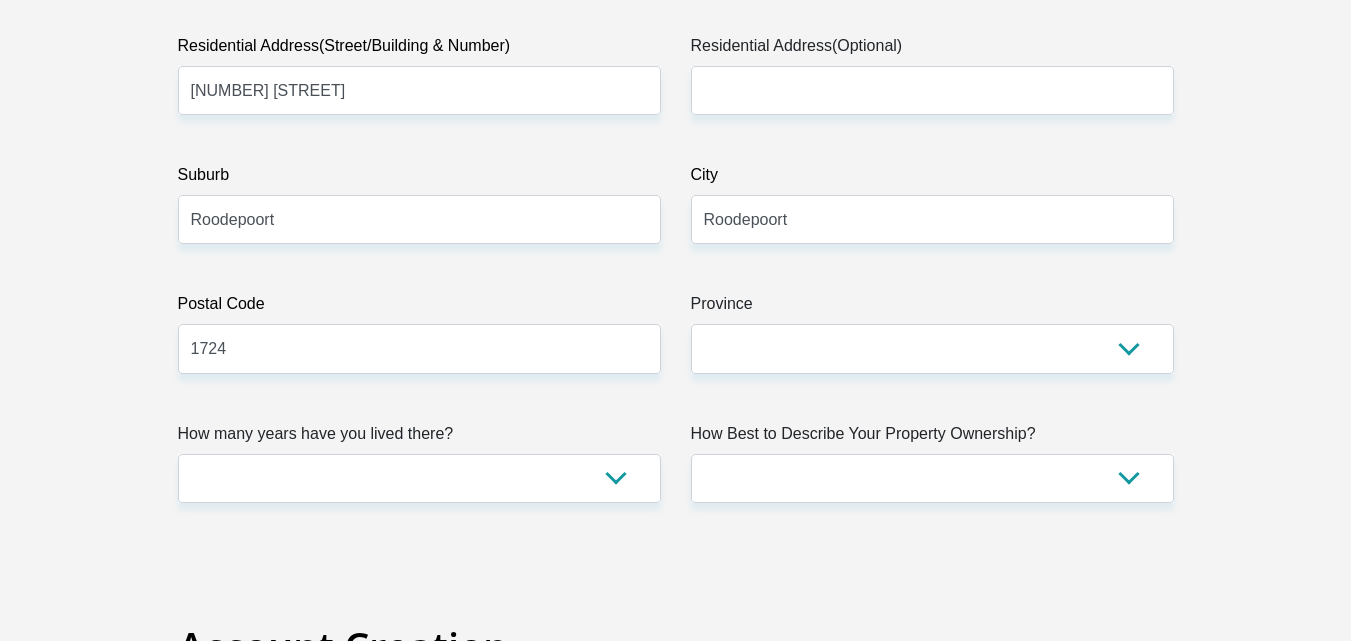 scroll, scrollTop: 1200, scrollLeft: 0, axis: vertical 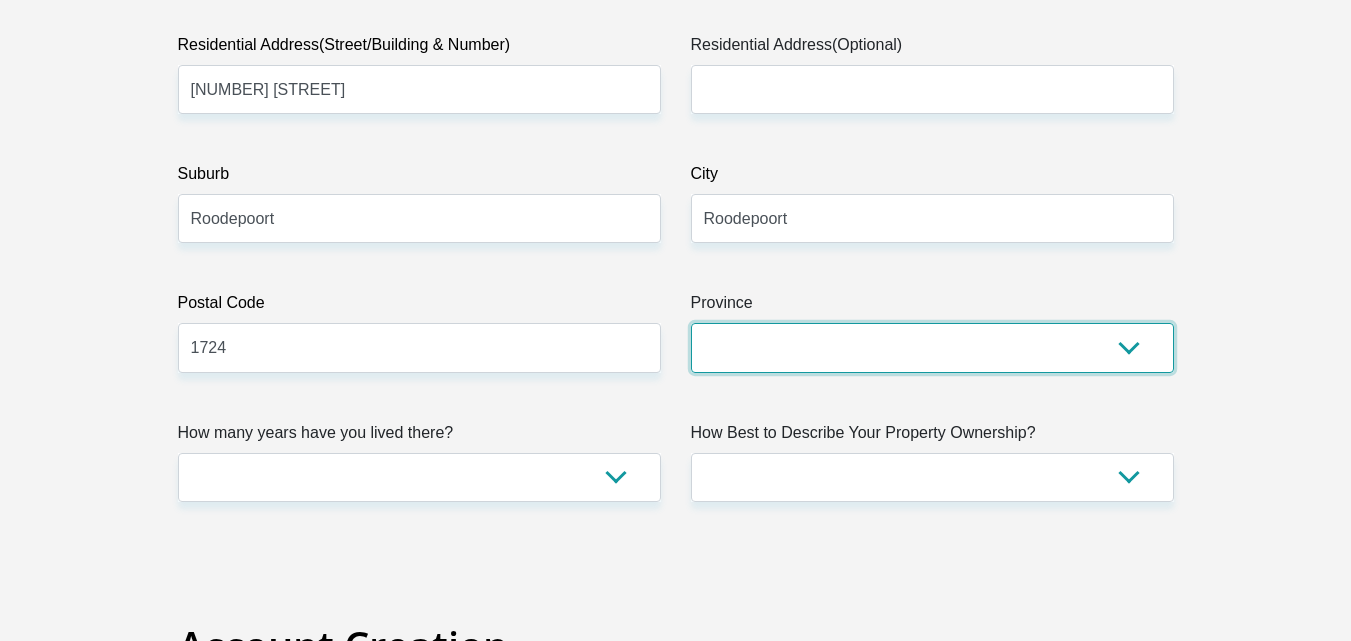 click on "Eastern Cape
Free State
Gauteng
KwaZulu-Natal
Limpopo
Mpumalanga
Northern Cape
North West
Western Cape" at bounding box center (932, 347) 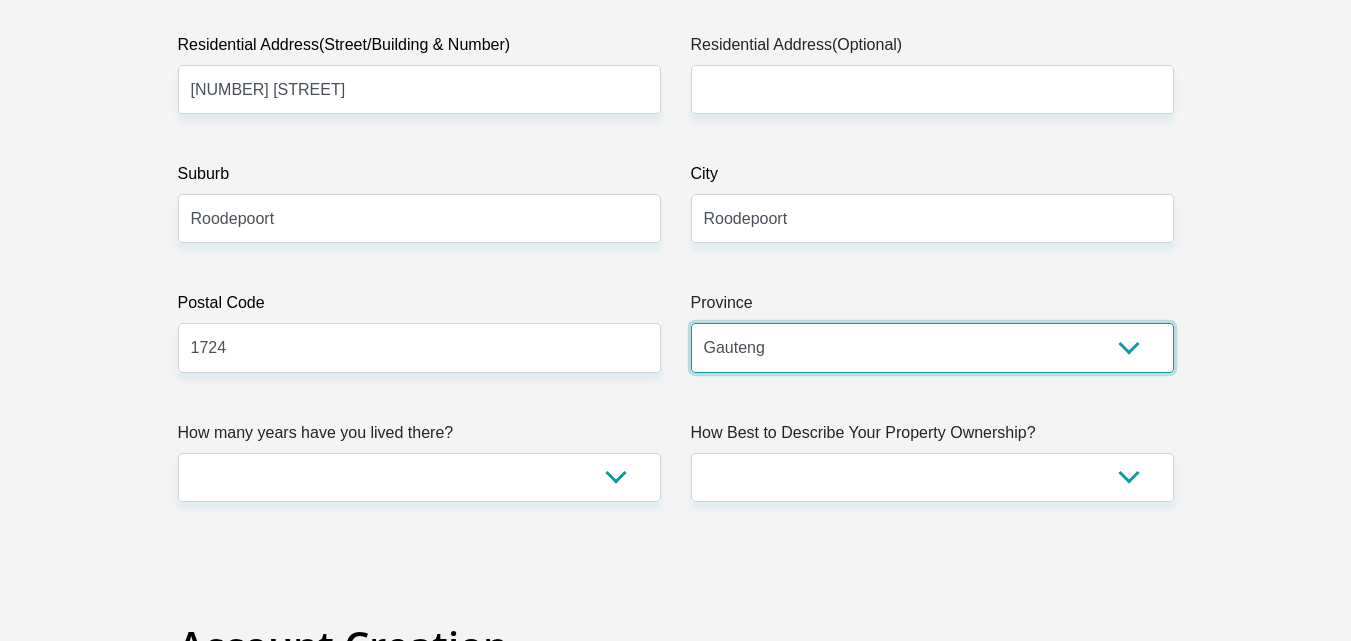 click on "Eastern Cape
Free State
Gauteng
KwaZulu-Natal
Limpopo
Mpumalanga
Northern Cape
North West
Western Cape" at bounding box center [932, 347] 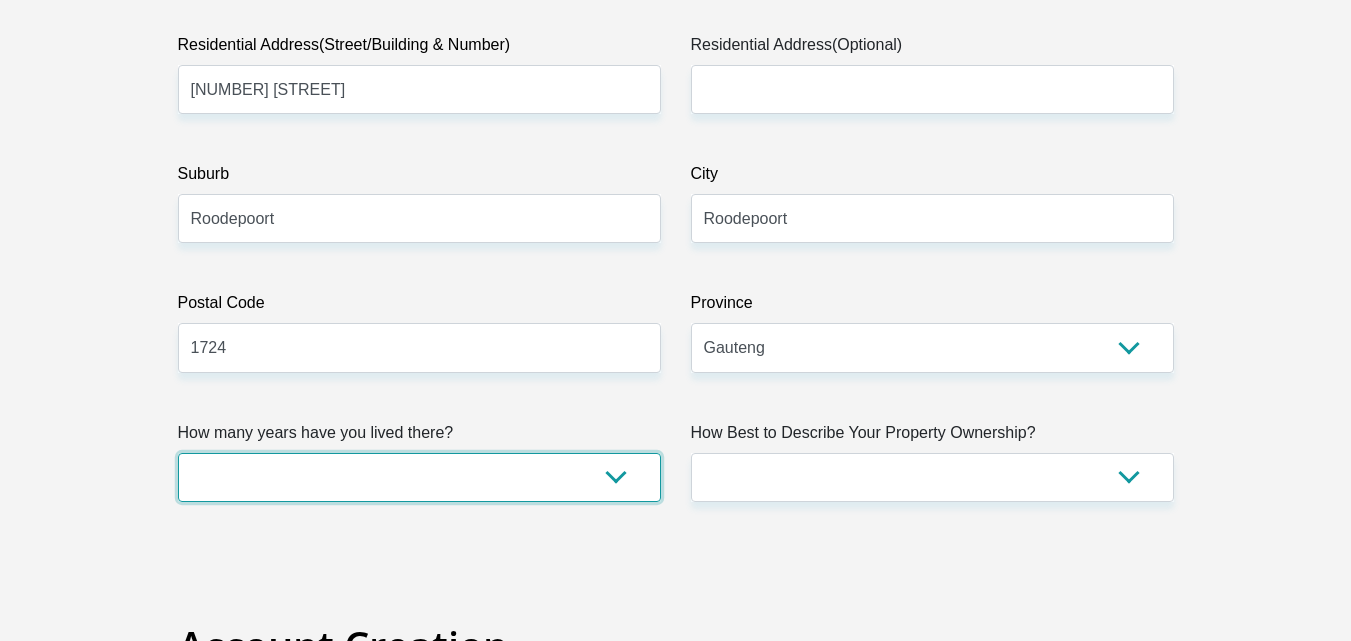 click on "less than 1 year
1-3 years
3-5 years
5+ years" at bounding box center (419, 477) 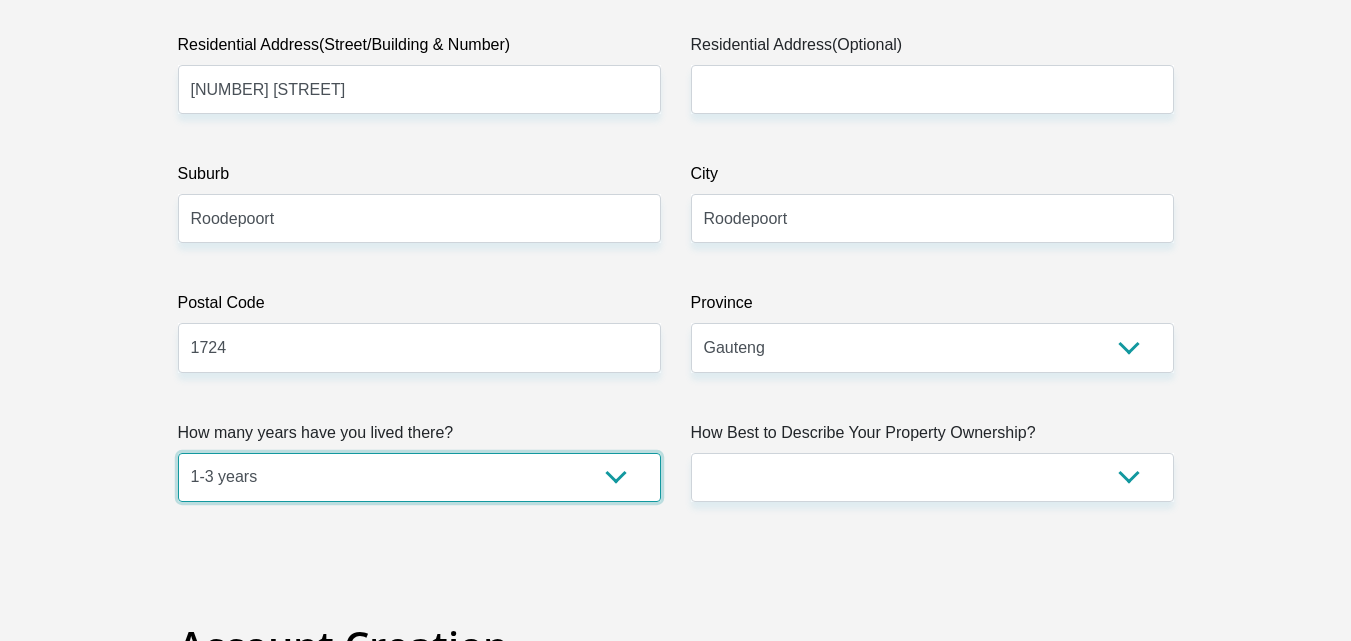 click on "less than 1 year
1-3 years
3-5 years
5+ years" at bounding box center (419, 477) 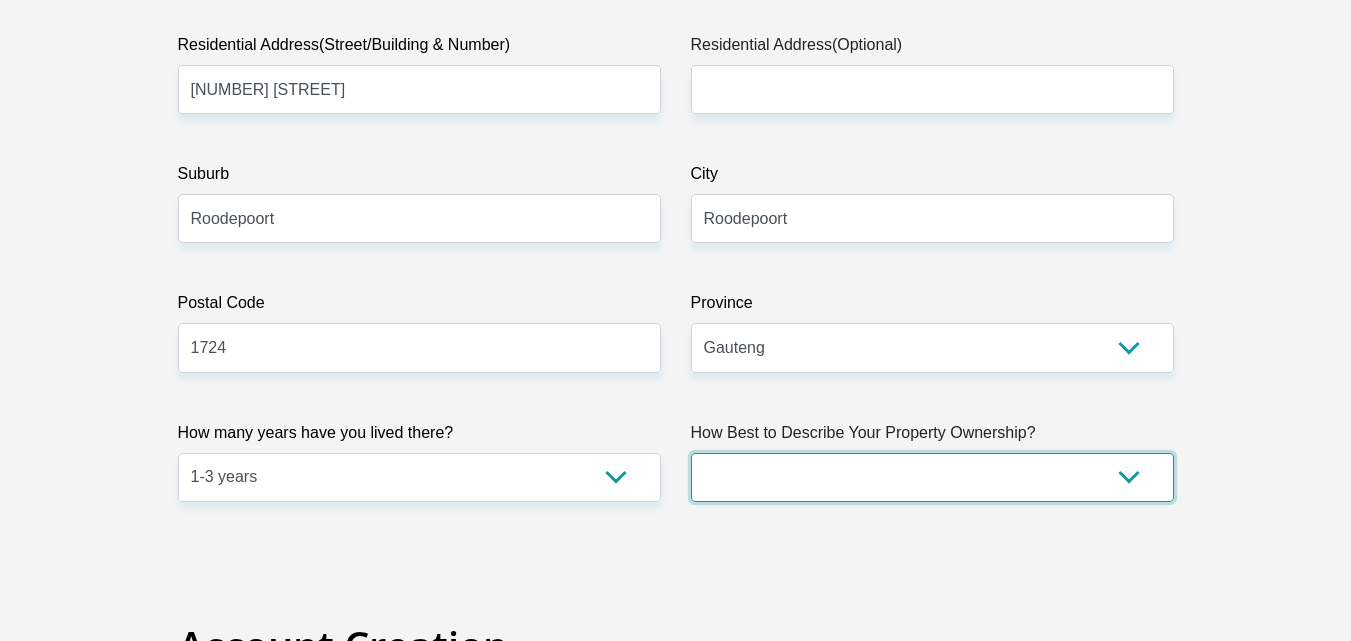 click on "Owned
Rented
Family Owned
Company Dwelling" at bounding box center [932, 477] 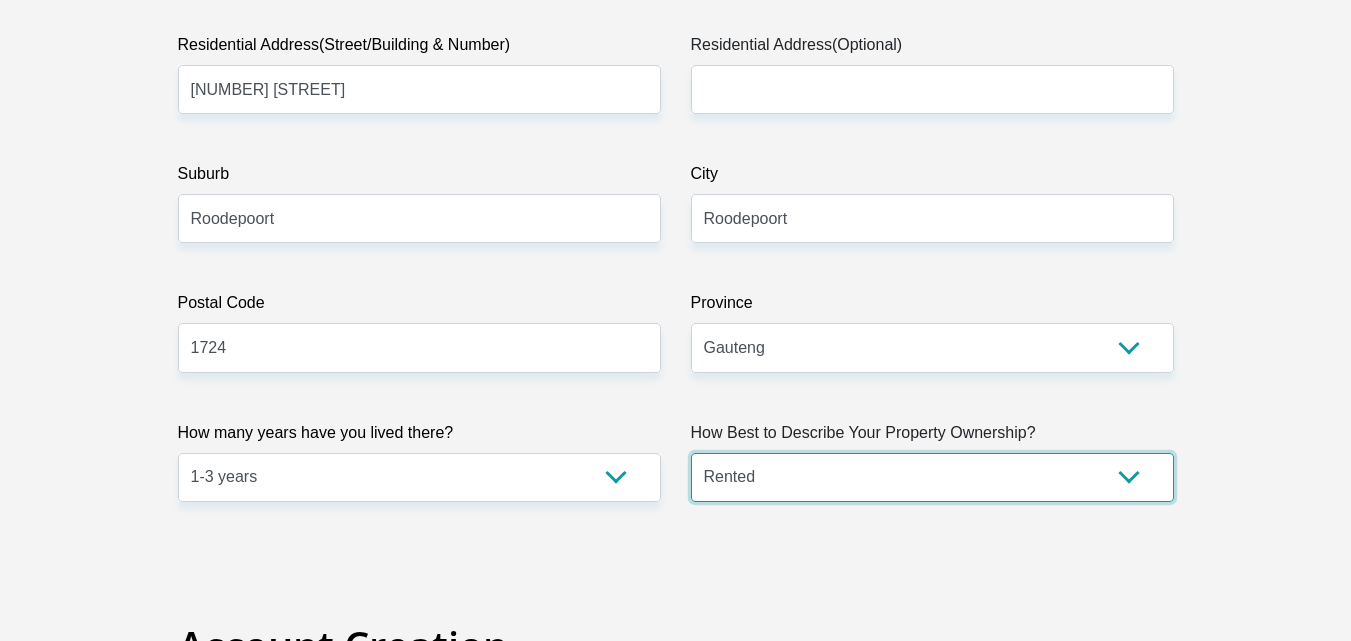 click on "Owned
Rented
Family Owned
Company Dwelling" at bounding box center [932, 477] 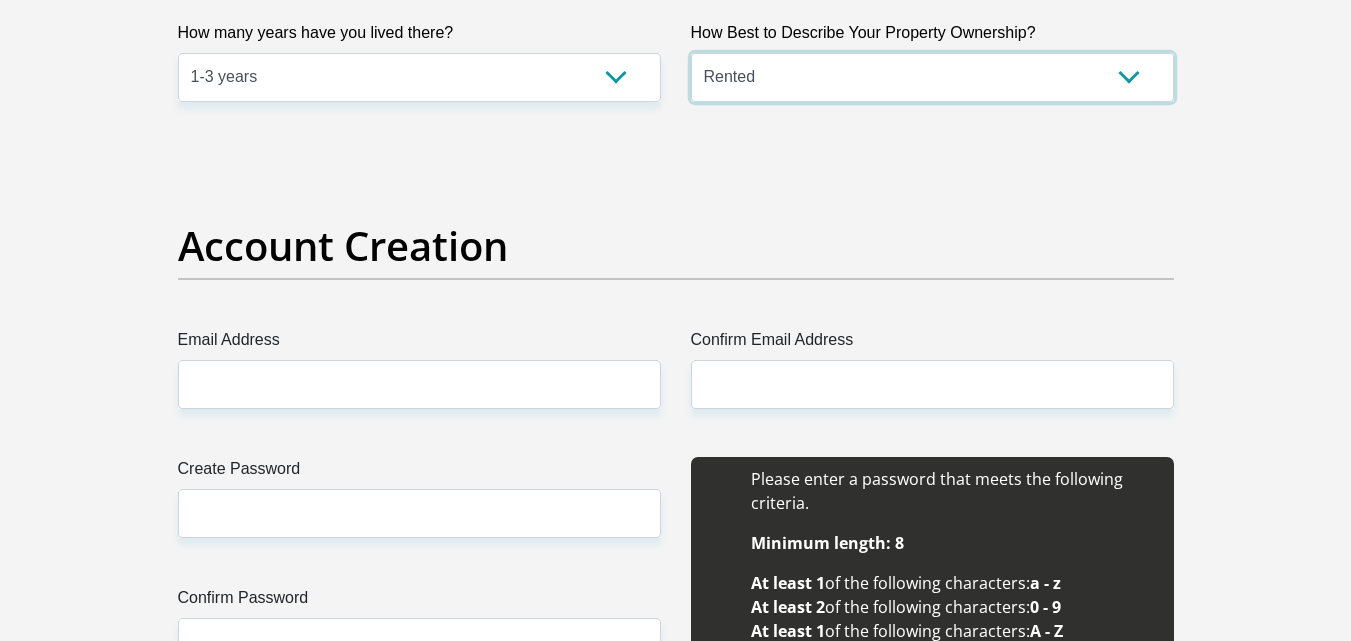 scroll, scrollTop: 1700, scrollLeft: 0, axis: vertical 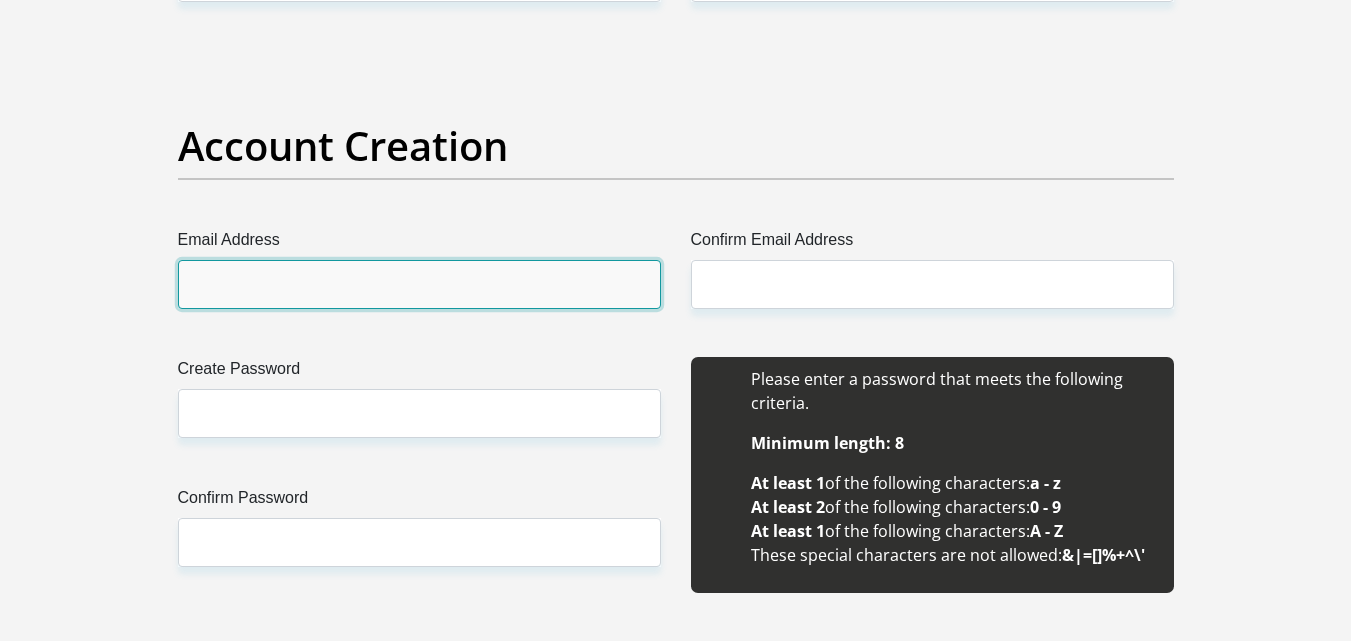 click on "Email Address" at bounding box center (419, 284) 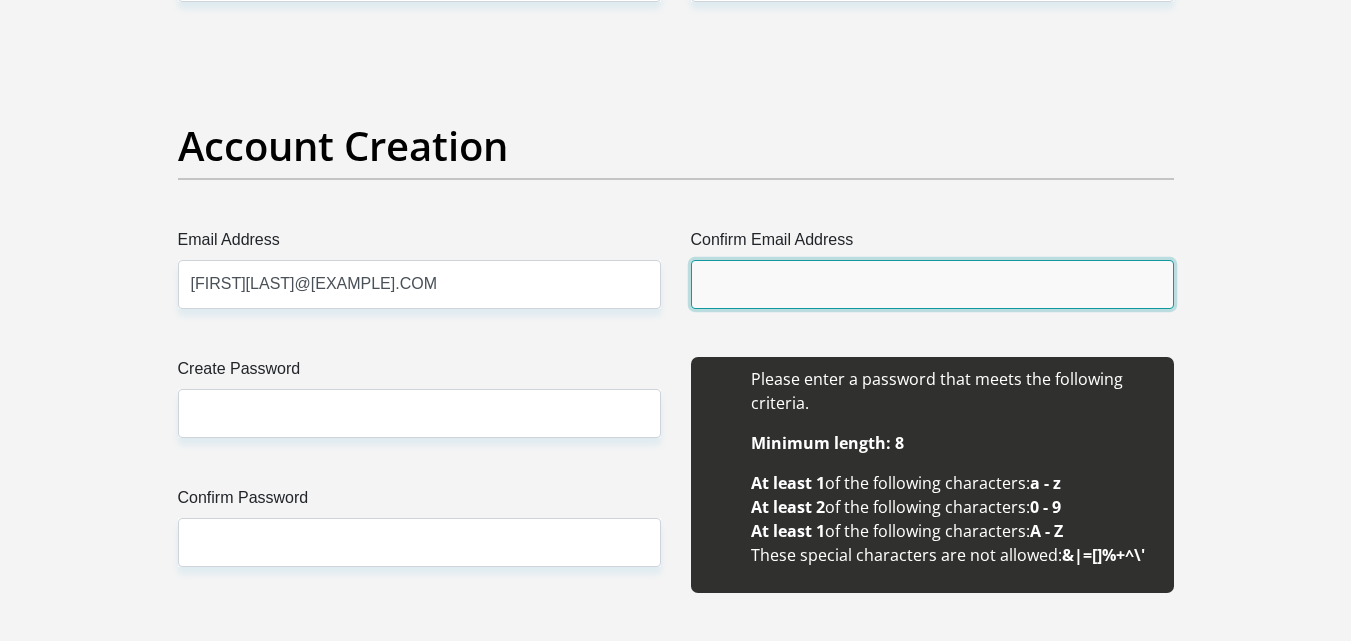 type on "ianleander165@gmail.com" 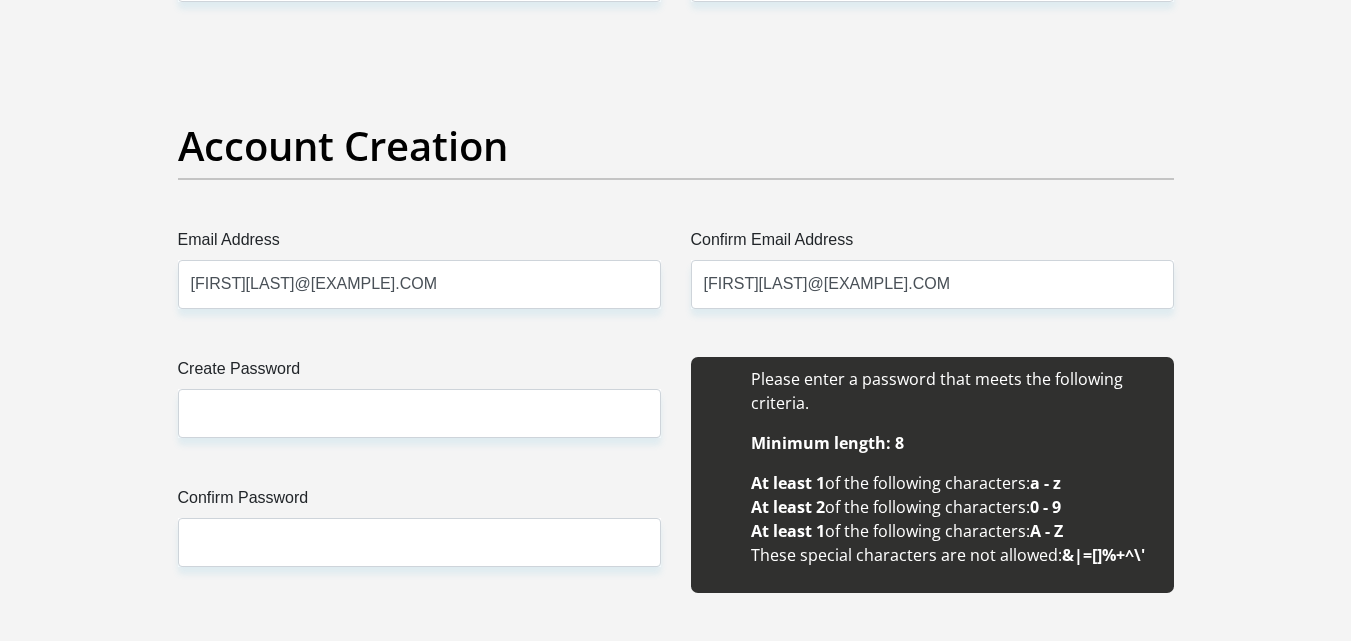 type 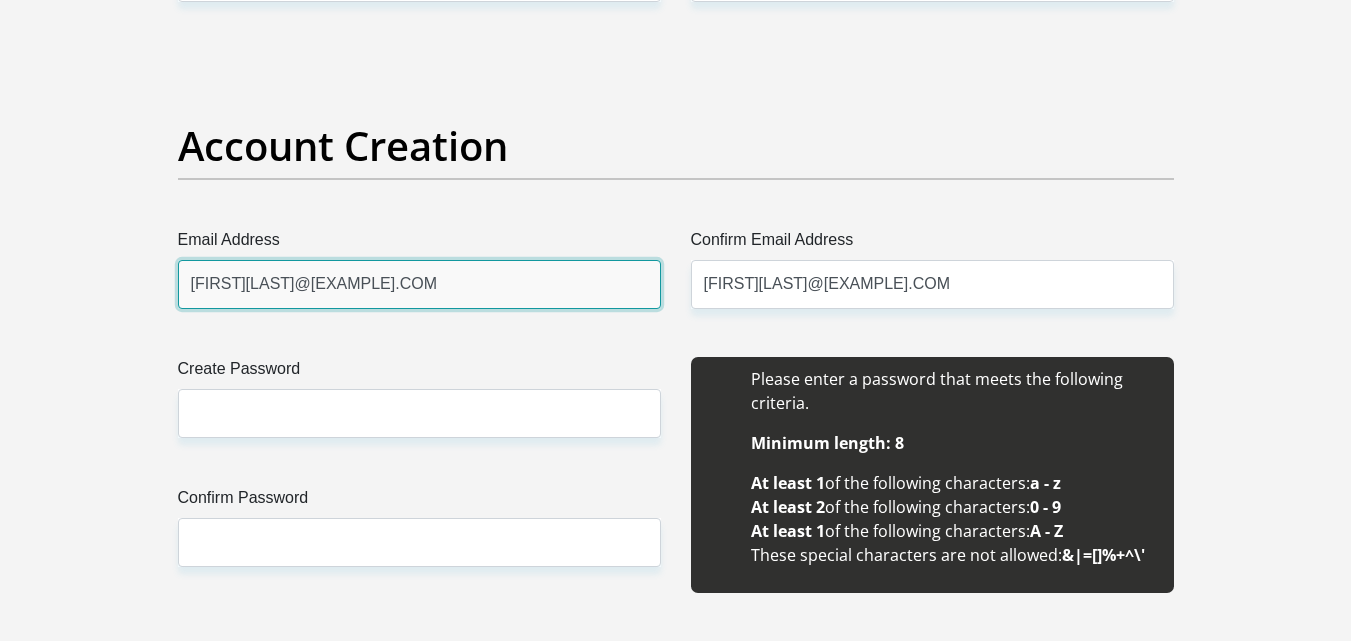 type 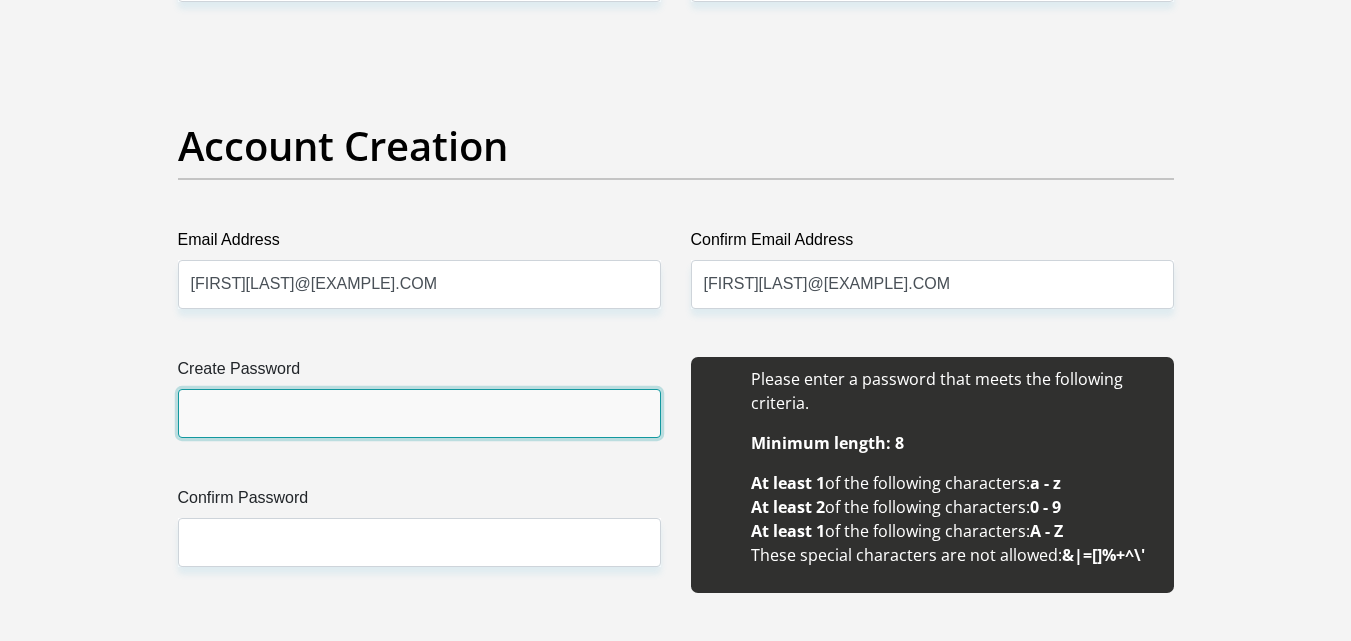 click on "Create Password" at bounding box center [419, 413] 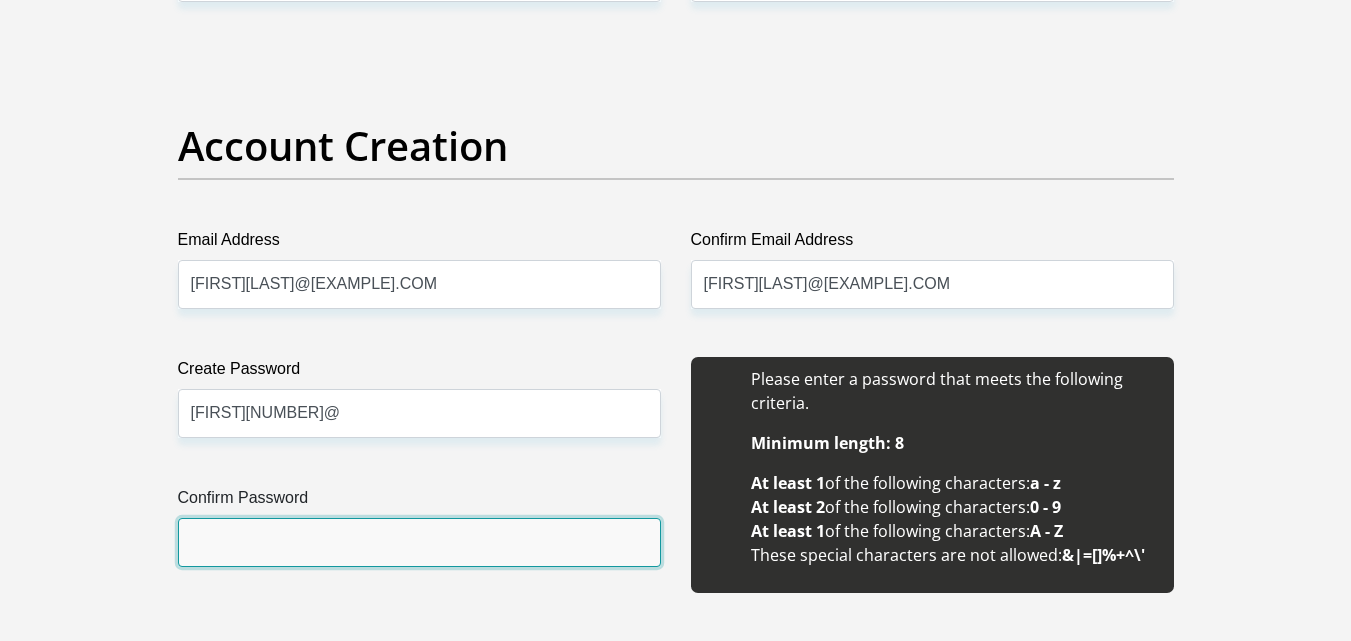 click on "Confirm Password" at bounding box center (419, 542) 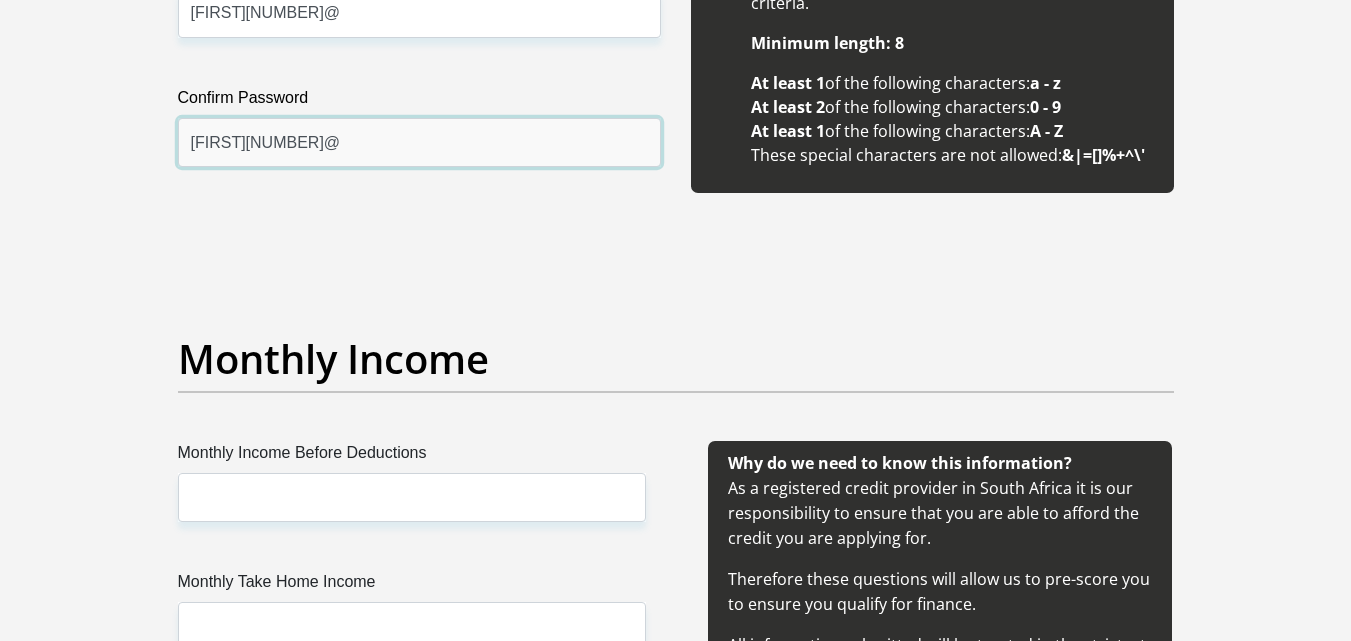 scroll, scrollTop: 2300, scrollLeft: 0, axis: vertical 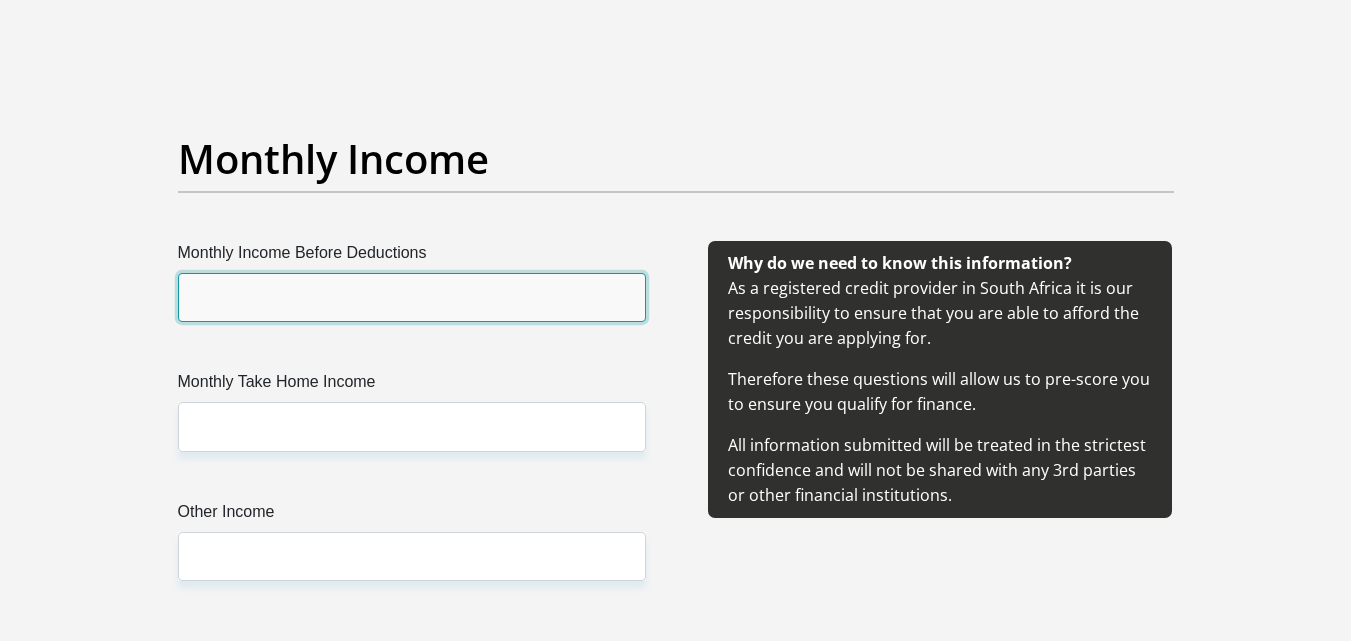click on "Monthly Income Before Deductions" at bounding box center [412, 297] 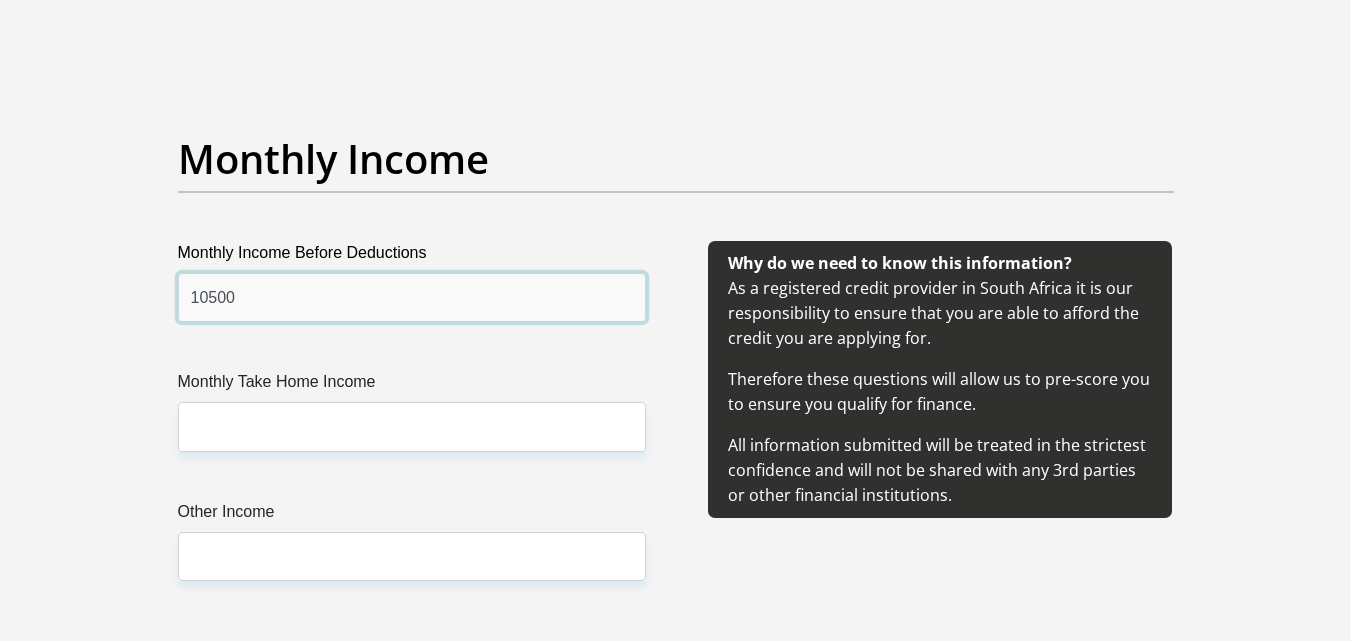 type on "10500" 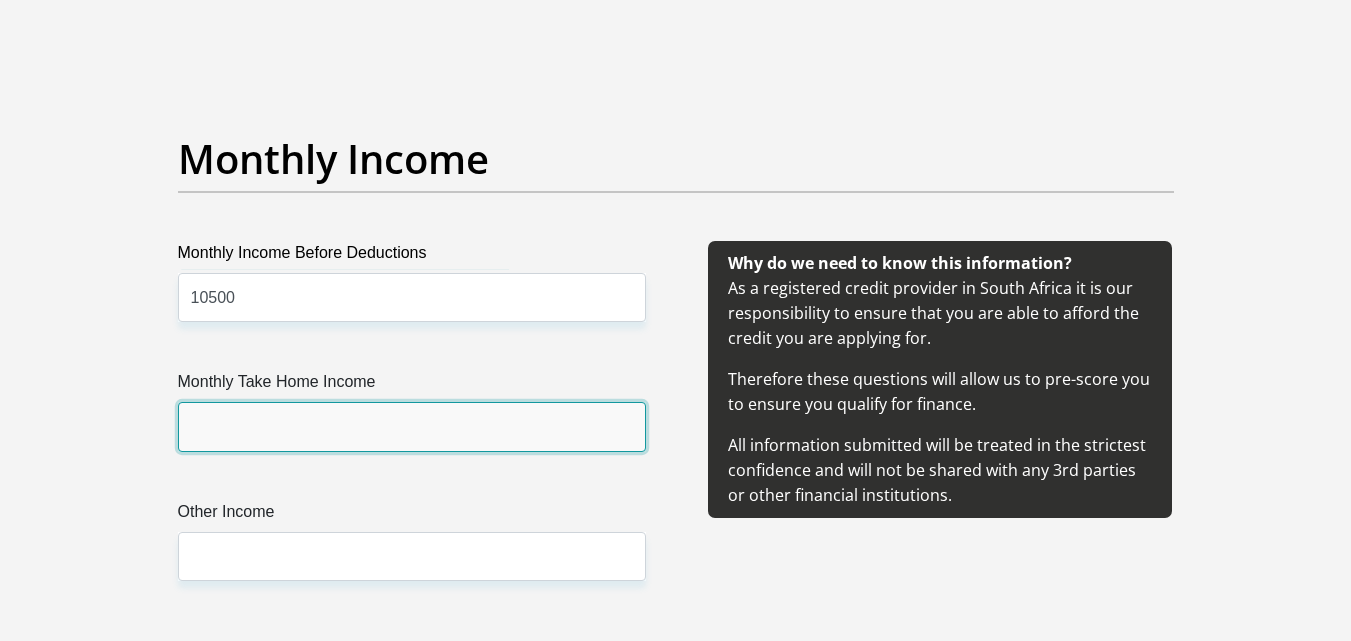 click on "Monthly Take Home Income" at bounding box center [412, 426] 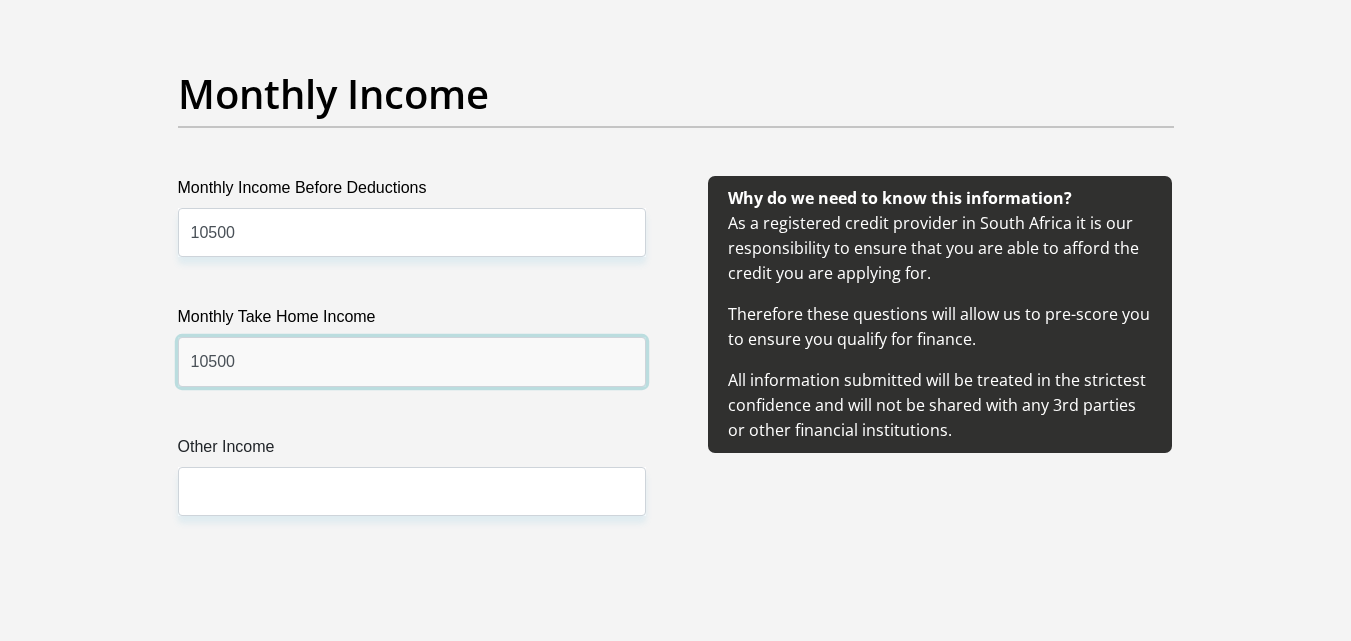 scroll, scrollTop: 2400, scrollLeft: 0, axis: vertical 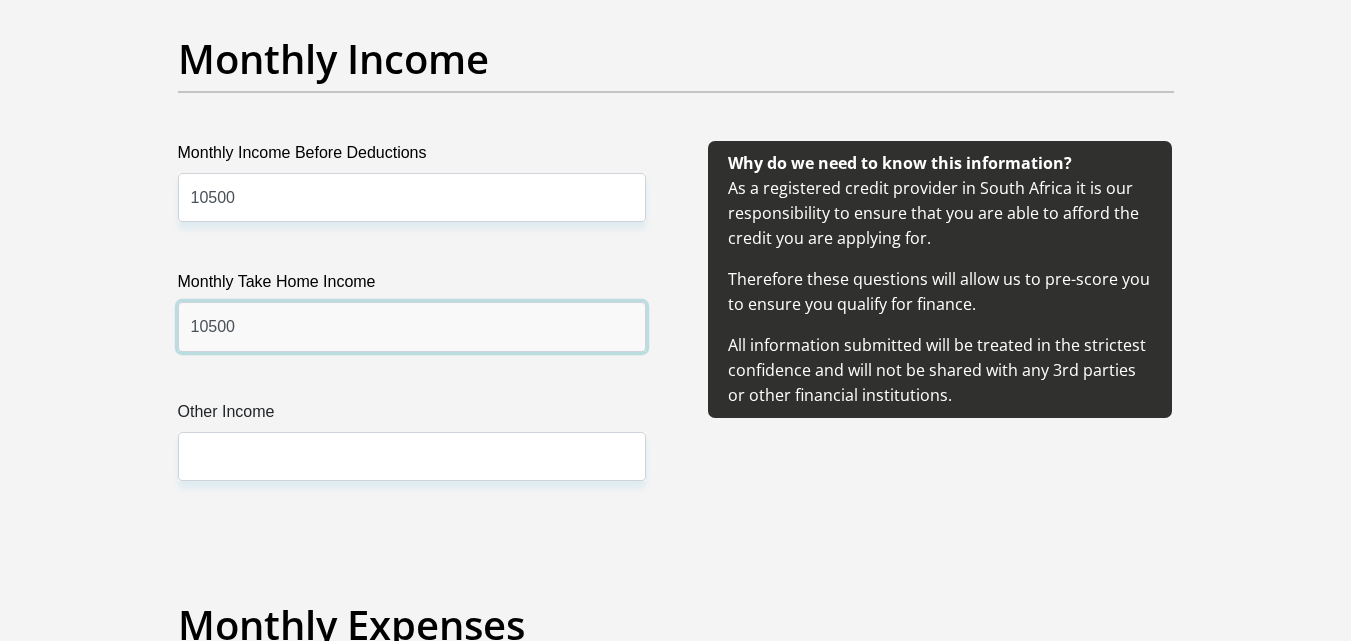 type on "10500" 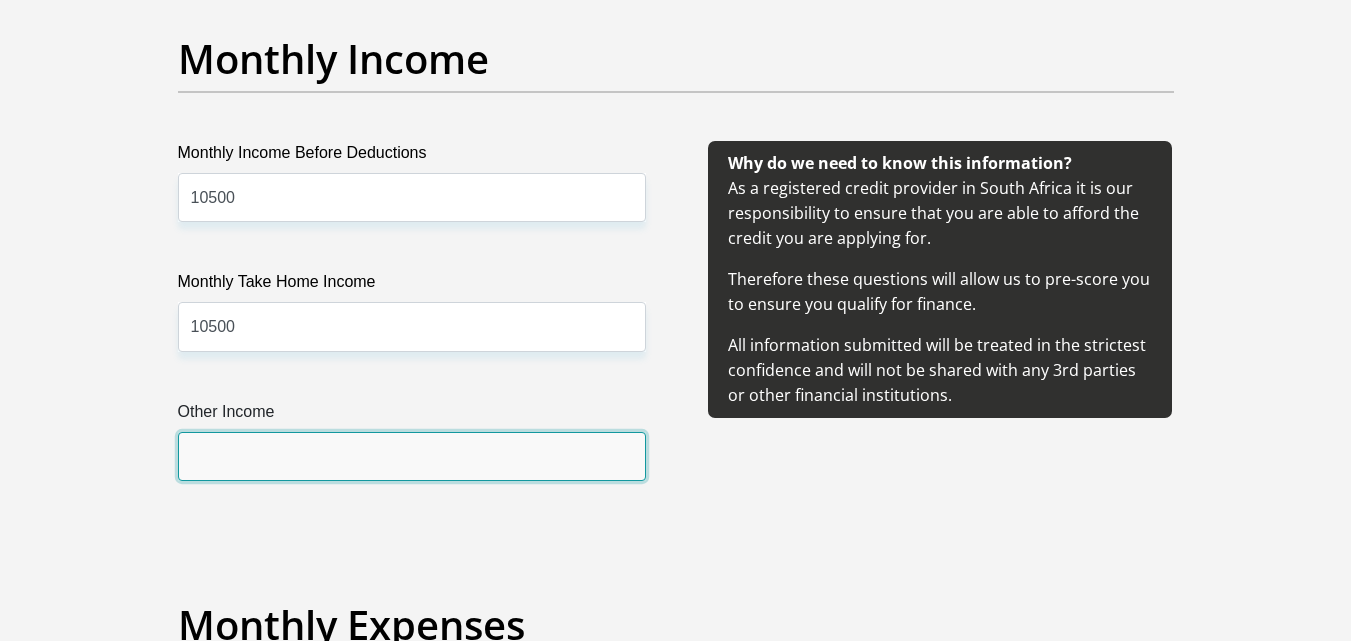 click on "Other Income" at bounding box center [412, 456] 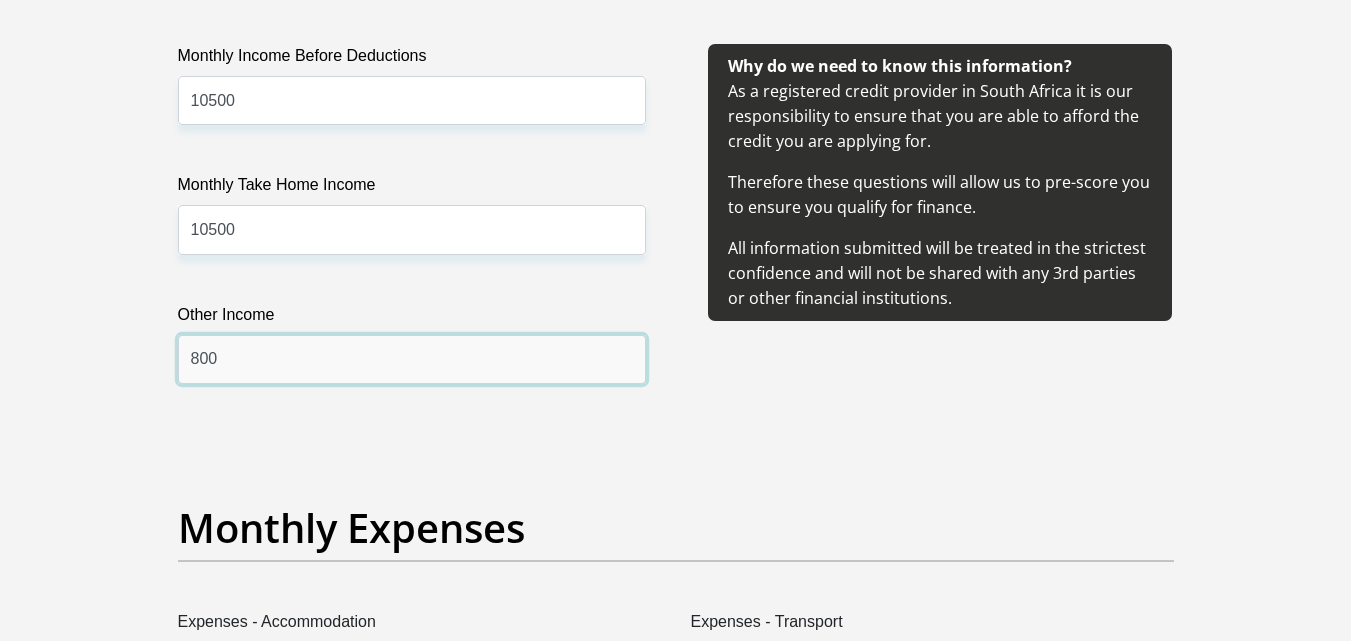 scroll, scrollTop: 2600, scrollLeft: 0, axis: vertical 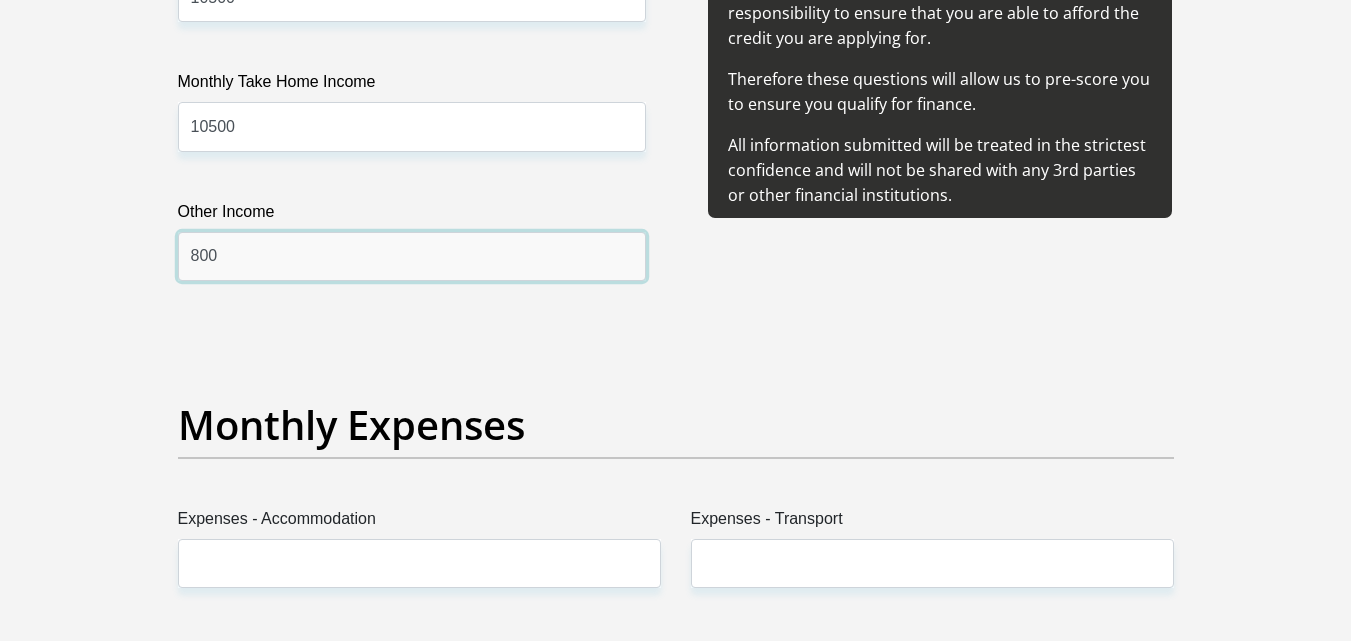 type on "800" 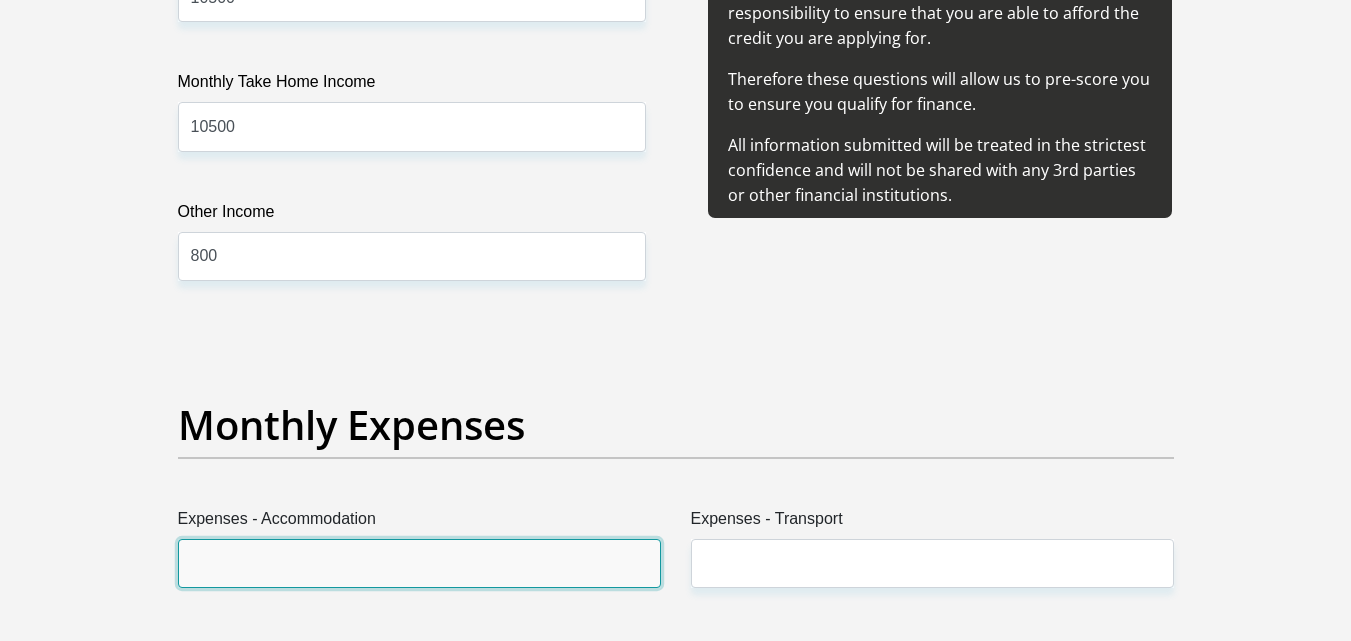 click on "Expenses - Accommodation" at bounding box center (419, 563) 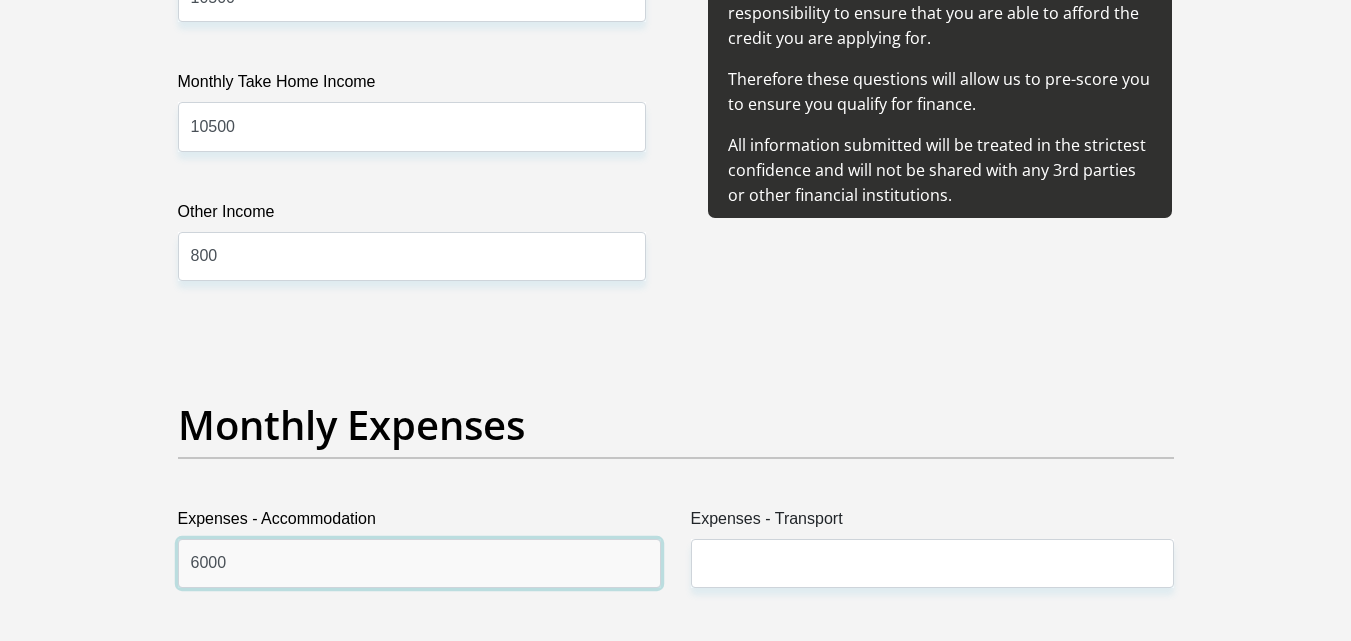 type on "6000" 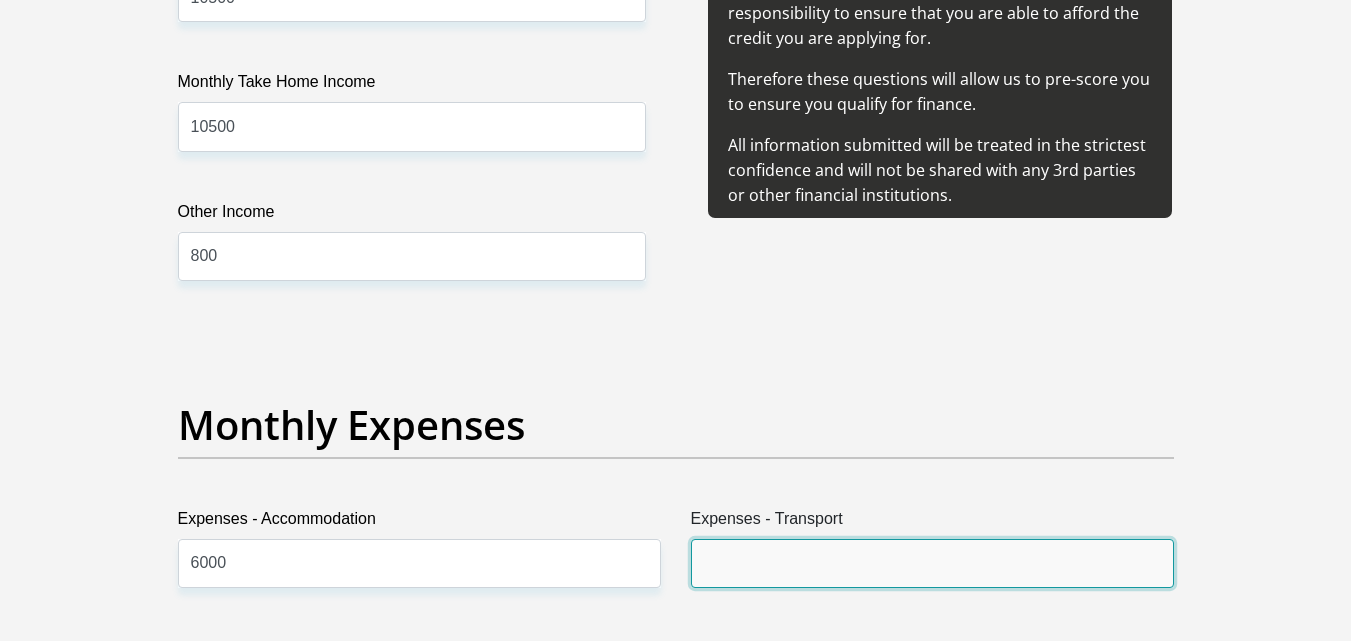 click on "Expenses - Transport" at bounding box center (932, 563) 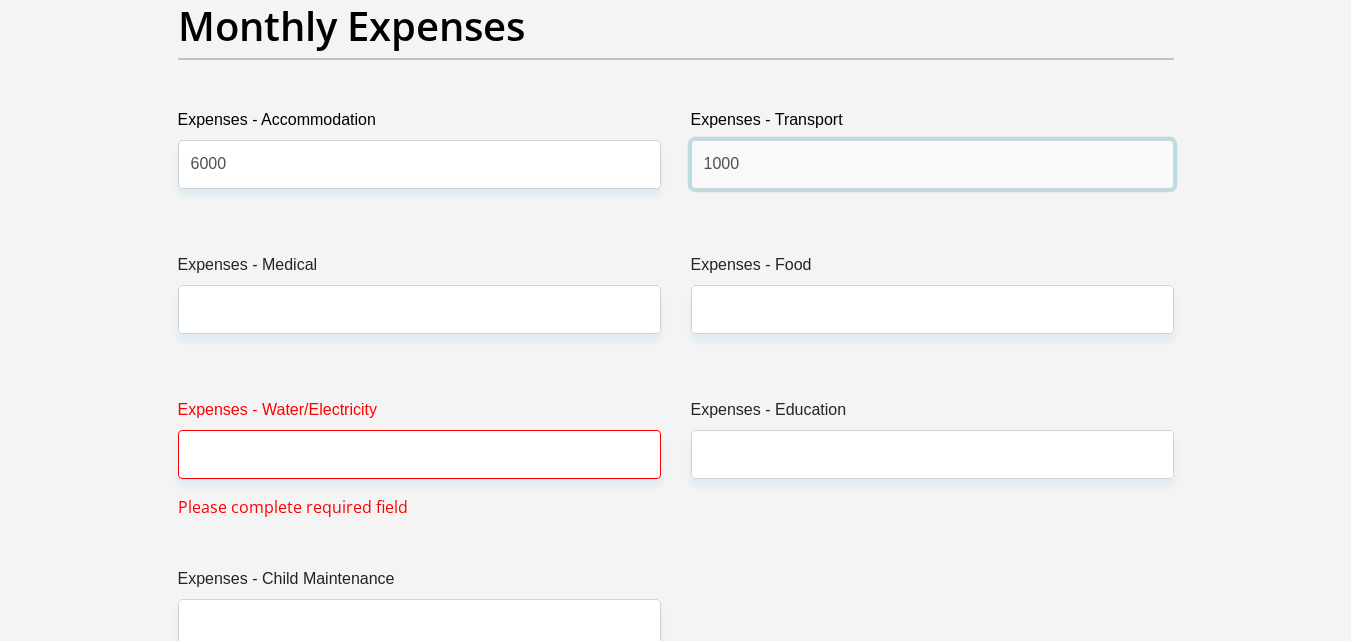 scroll, scrollTop: 3000, scrollLeft: 0, axis: vertical 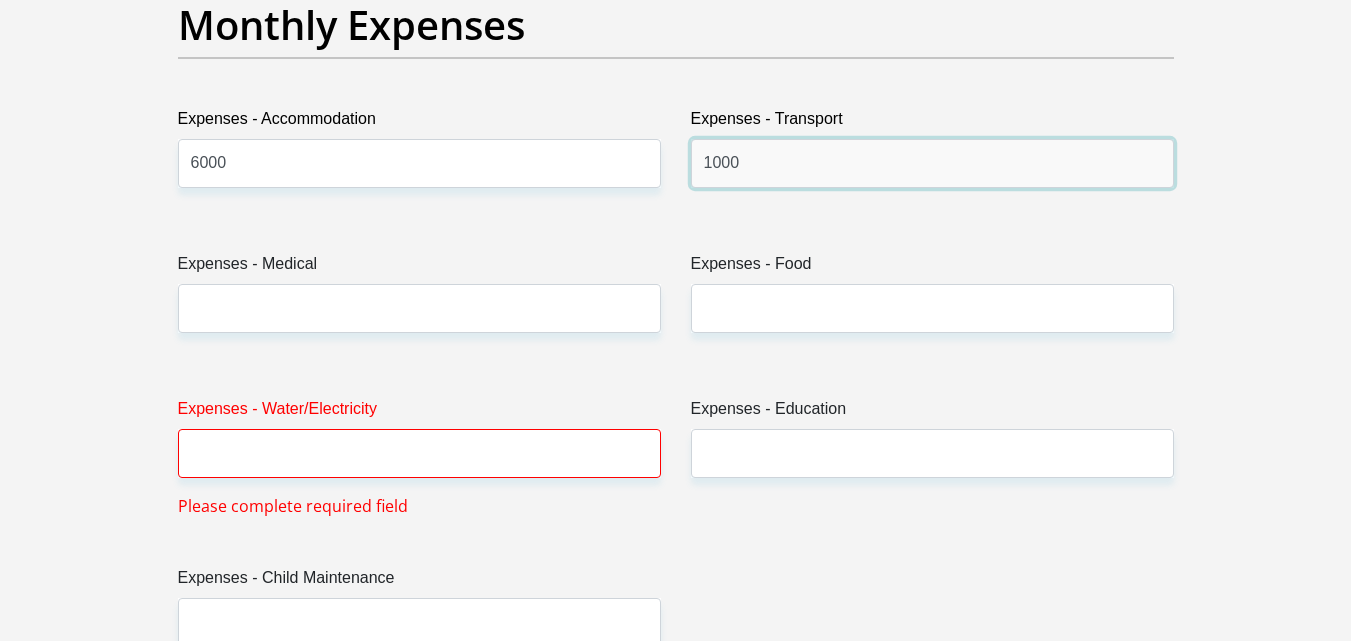 type on "1000" 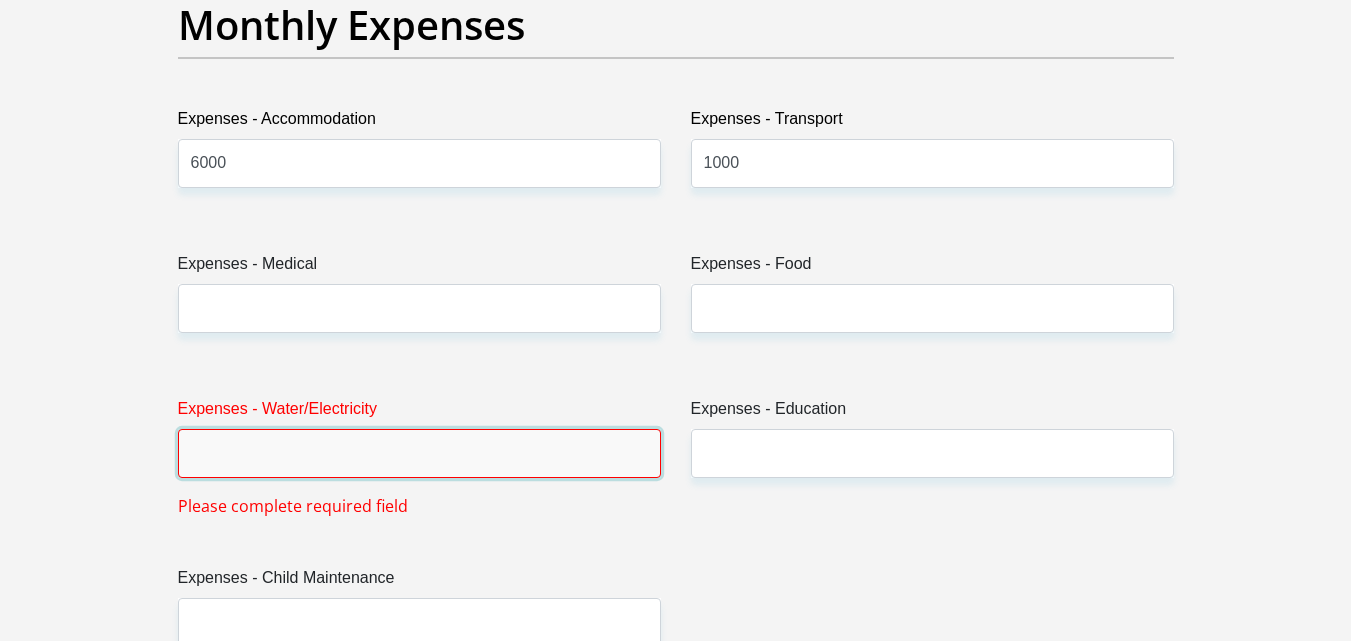 click on "Expenses - Water/Electricity" at bounding box center (419, 453) 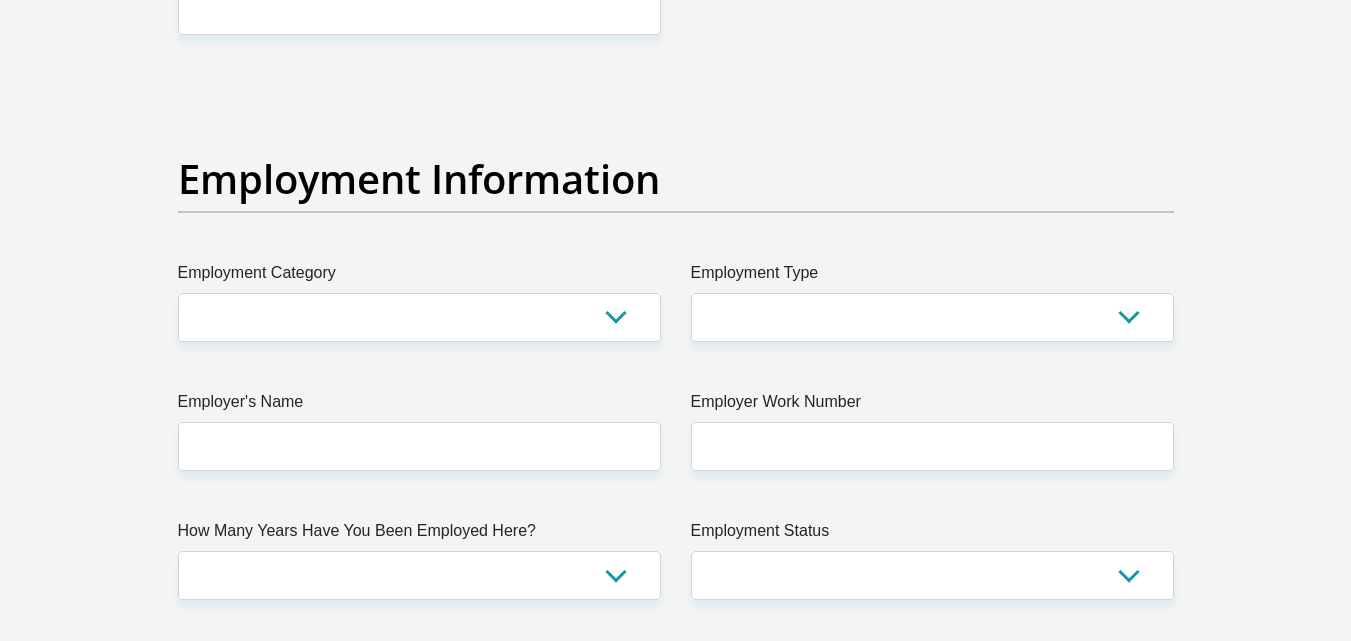 scroll, scrollTop: 3600, scrollLeft: 0, axis: vertical 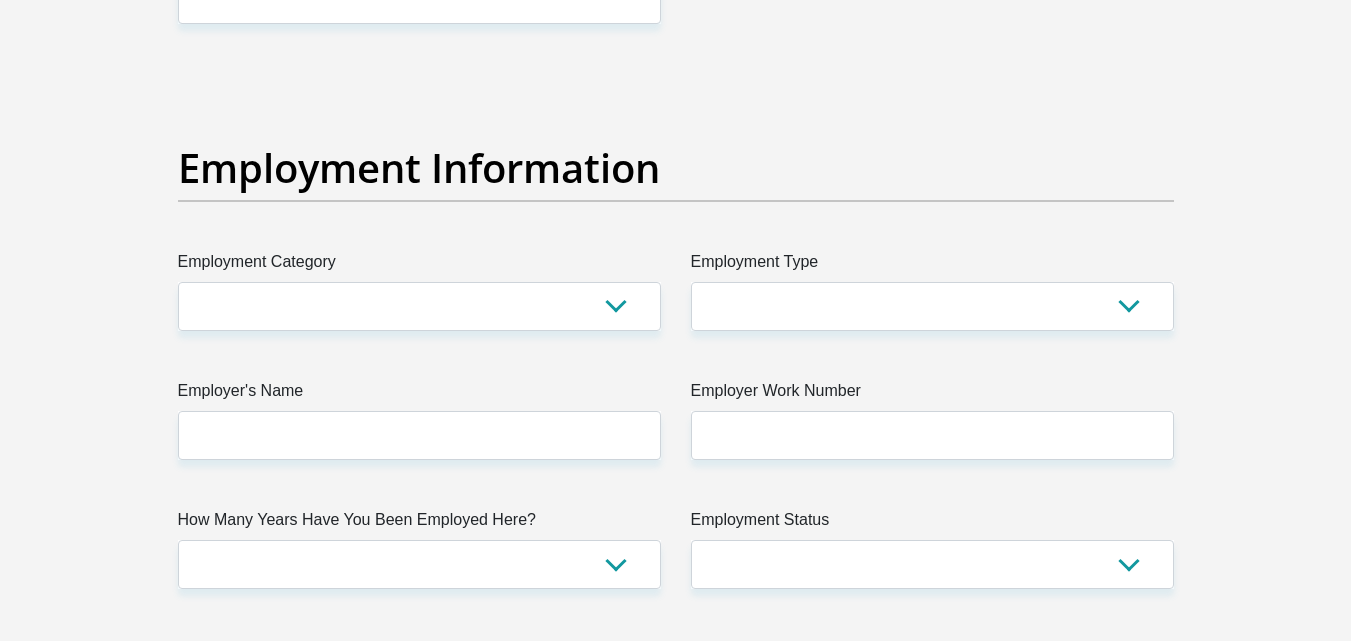 type on "500" 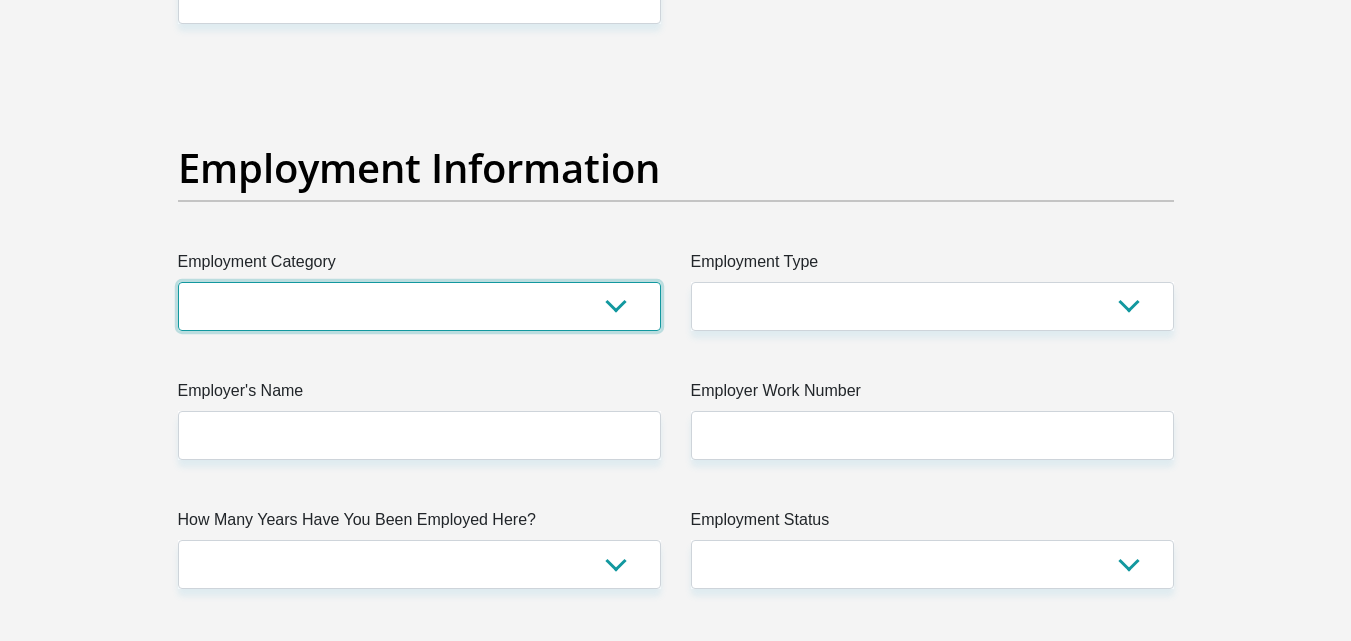 click on "AGRICULTURE
ALCOHOL & TOBACCO
CONSTRUCTION MATERIALS
METALLURGY
EQUIPMENT FOR RENEWABLE ENERGY
SPECIALIZED CONTRACTORS
CAR
GAMING (INCL. INTERNET
OTHER WHOLESALE
UNLICENSED PHARMACEUTICALS
CURRENCY EXCHANGE HOUSES
OTHER FINANCIAL INSTITUTIONS & INSURANCE
REAL ESTATE AGENTS
OIL & GAS
OTHER MATERIALS (E.G. IRON ORE)
PRECIOUS STONES & PRECIOUS METALS
POLITICAL ORGANIZATIONS
RELIGIOUS ORGANIZATIONS(NOT SECTS)
ACTI. HAVING BUSINESS DEAL WITH PUBLIC ADMINISTRATION
LAUNDROMATS" at bounding box center [419, 306] 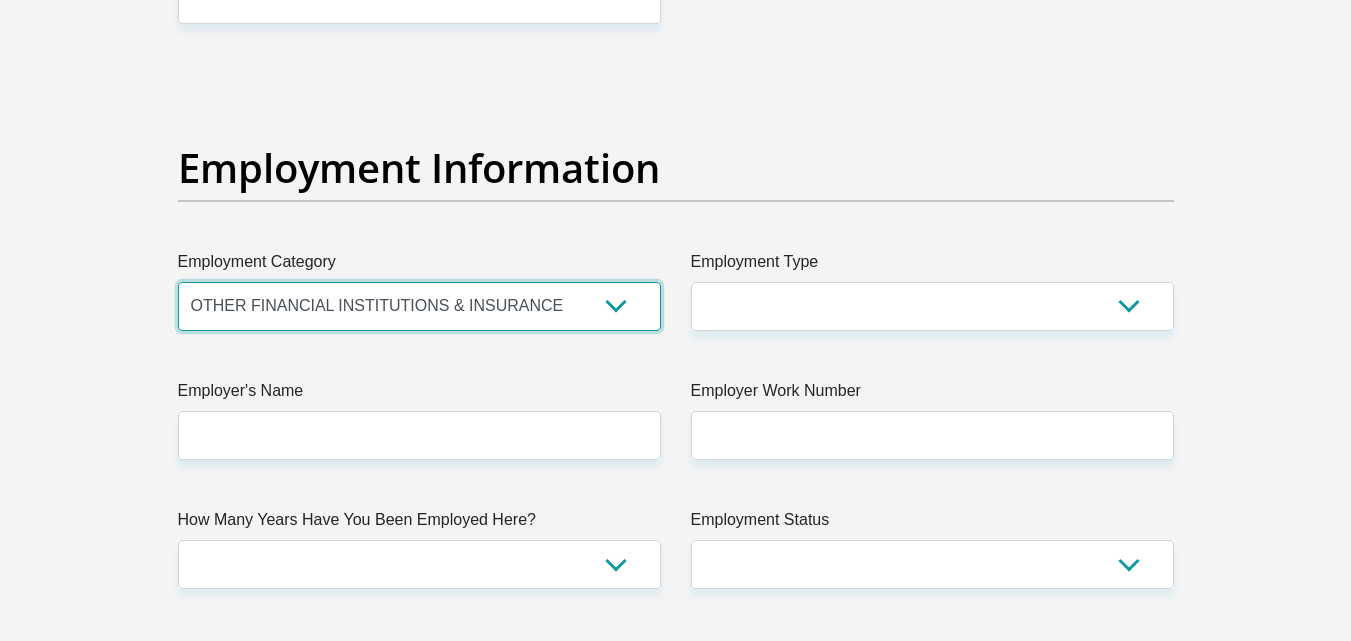 click on "AGRICULTURE
ALCOHOL & TOBACCO
CONSTRUCTION MATERIALS
METALLURGY
EQUIPMENT FOR RENEWABLE ENERGY
SPECIALIZED CONTRACTORS
CAR
GAMING (INCL. INTERNET
OTHER WHOLESALE
UNLICENSED PHARMACEUTICALS
CURRENCY EXCHANGE HOUSES
OTHER FINANCIAL INSTITUTIONS & INSURANCE
REAL ESTATE AGENTS
OIL & GAS
OTHER MATERIALS (E.G. IRON ORE)
PRECIOUS STONES & PRECIOUS METALS
POLITICAL ORGANIZATIONS
RELIGIOUS ORGANIZATIONS(NOT SECTS)
ACTI. HAVING BUSINESS DEAL WITH PUBLIC ADMINISTRATION
LAUNDROMATS" at bounding box center (419, 306) 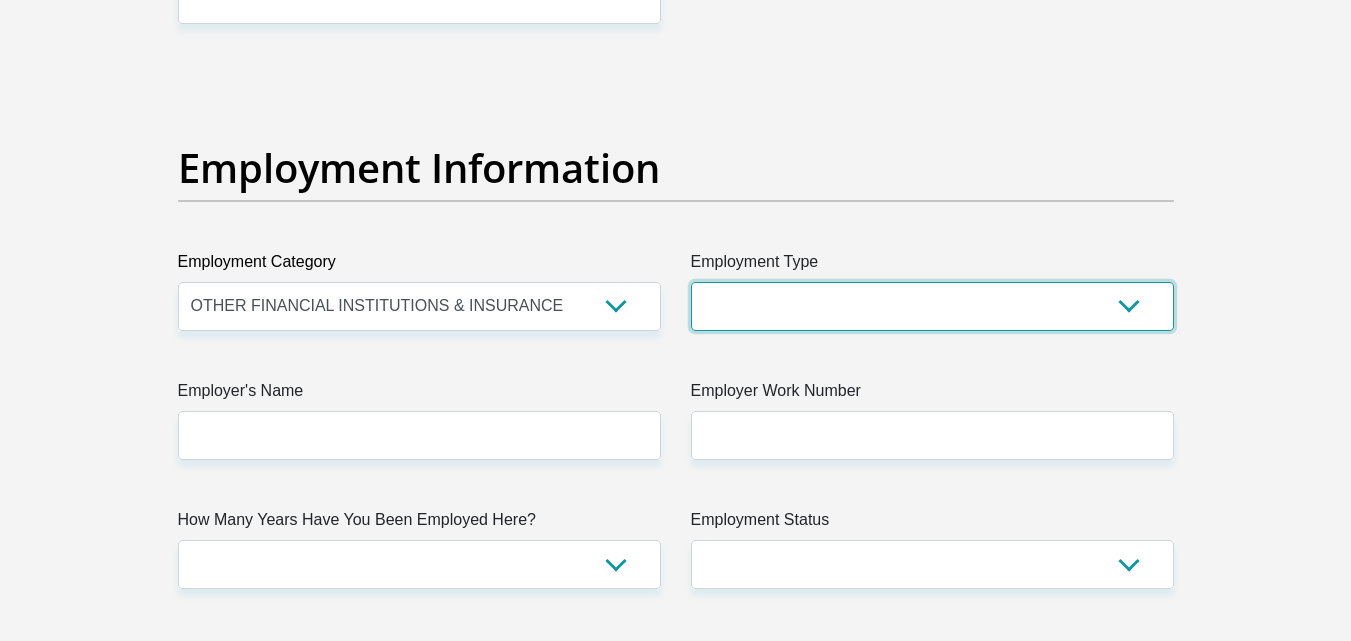 click on "College/Lecturer
Craft Seller
Creative
Driver
Executive
Farmer
Forces - Non Commissioned
Forces - Officer
Hawker
Housewife
Labourer
Licenced Professional
Manager
Miner
Non Licenced Professional
Office Staff/Clerk
Outside Worker
Pensioner
Permanent Teacher
Production/Manufacturing
Sales
Self-Employed
Semi-Professional Worker
Service Industry  Social Worker  Student" at bounding box center (932, 306) 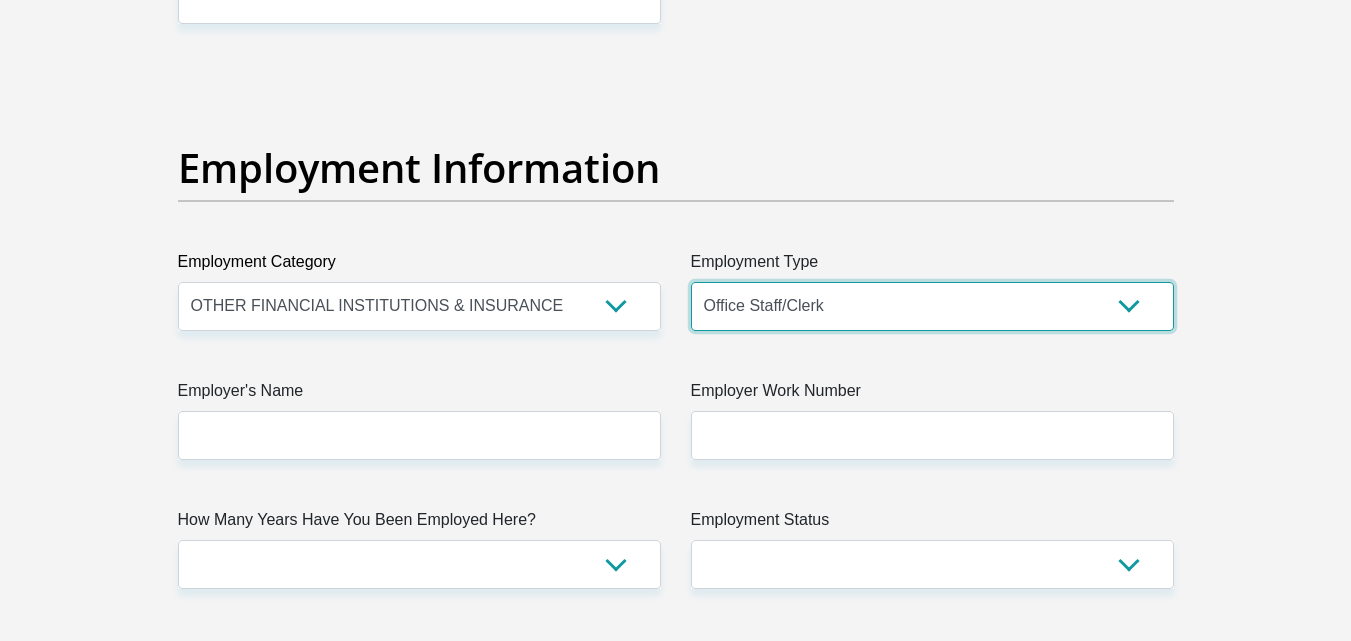 click on "College/Lecturer
Craft Seller
Creative
Driver
Executive
Farmer
Forces - Non Commissioned
Forces - Officer
Hawker
Housewife
Labourer
Licenced Professional
Manager
Miner
Non Licenced Professional
Office Staff/Clerk
Outside Worker
Pensioner
Permanent Teacher
Production/Manufacturing
Sales
Self-Employed
Semi-Professional Worker
Service Industry  Social Worker  Student" at bounding box center (932, 306) 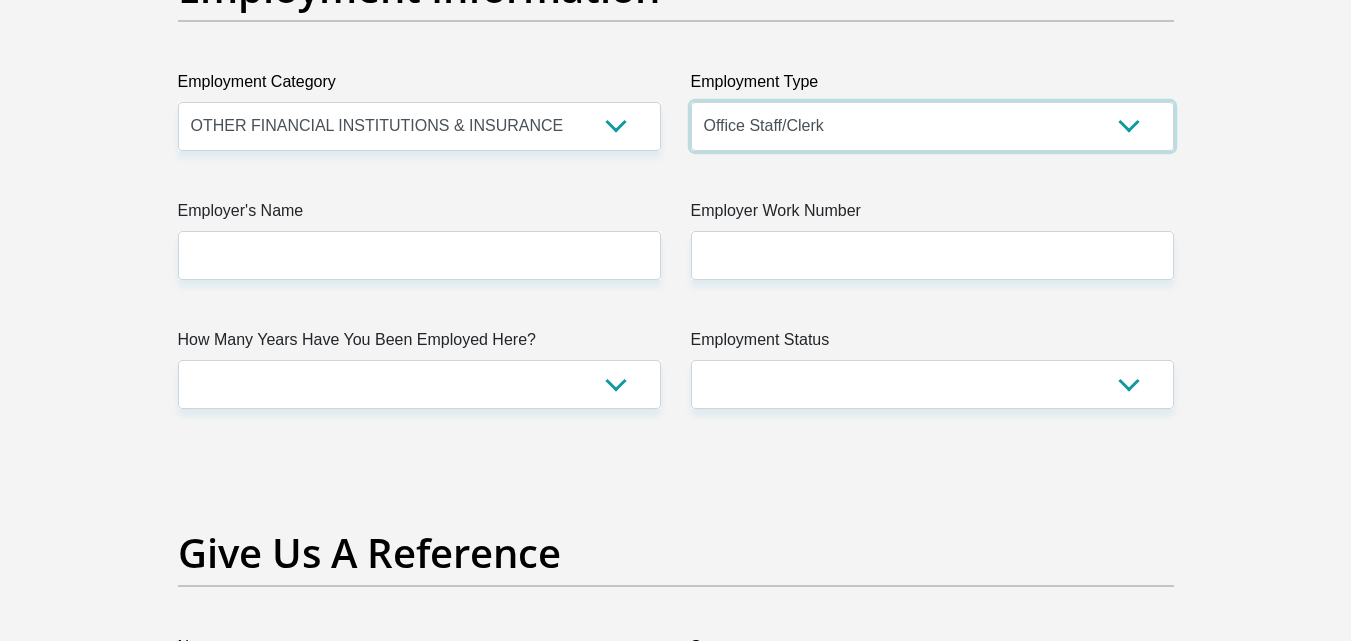 scroll, scrollTop: 3800, scrollLeft: 0, axis: vertical 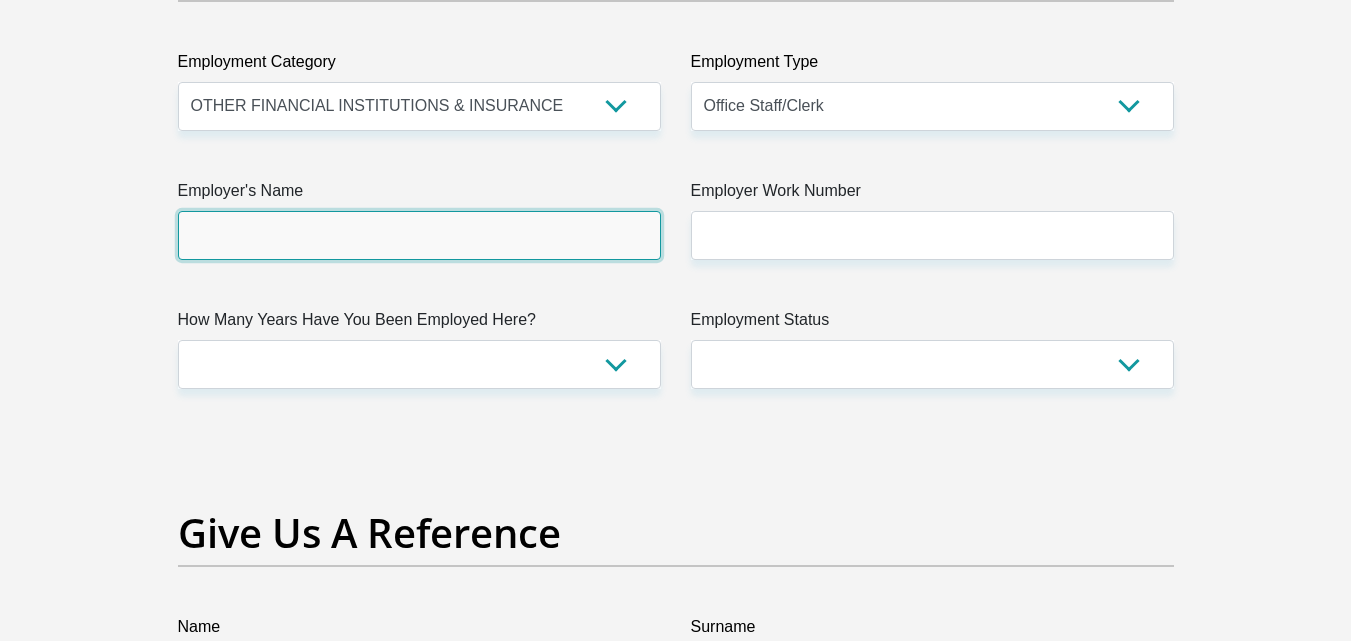 click on "Employer's Name" at bounding box center [419, 235] 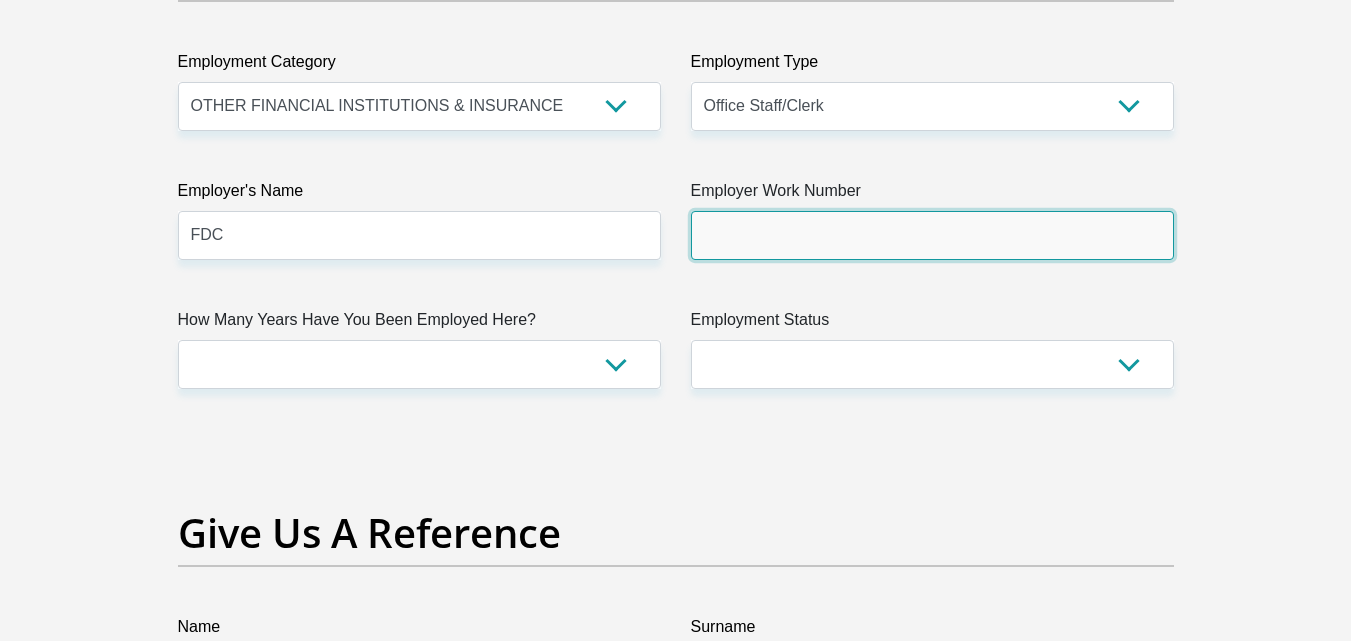 click on "Employer Work Number" at bounding box center (932, 235) 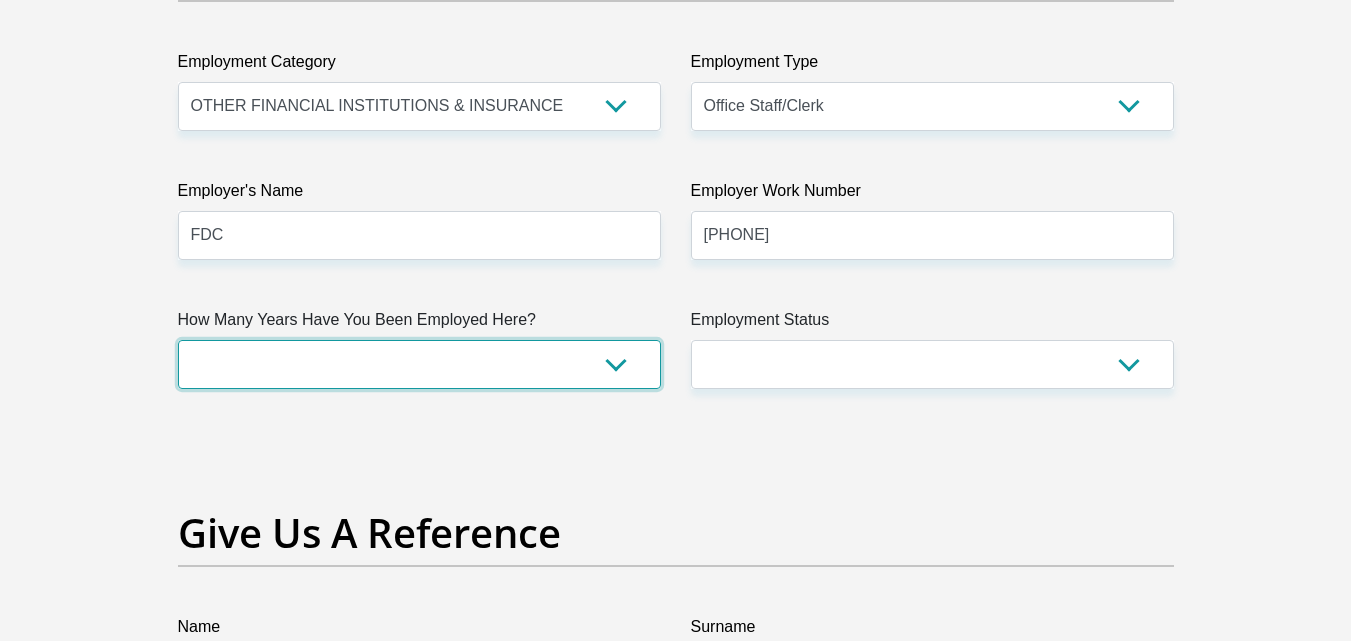 click on "less than 1 year
1-3 years
3-5 years
5+ years" at bounding box center (419, 364) 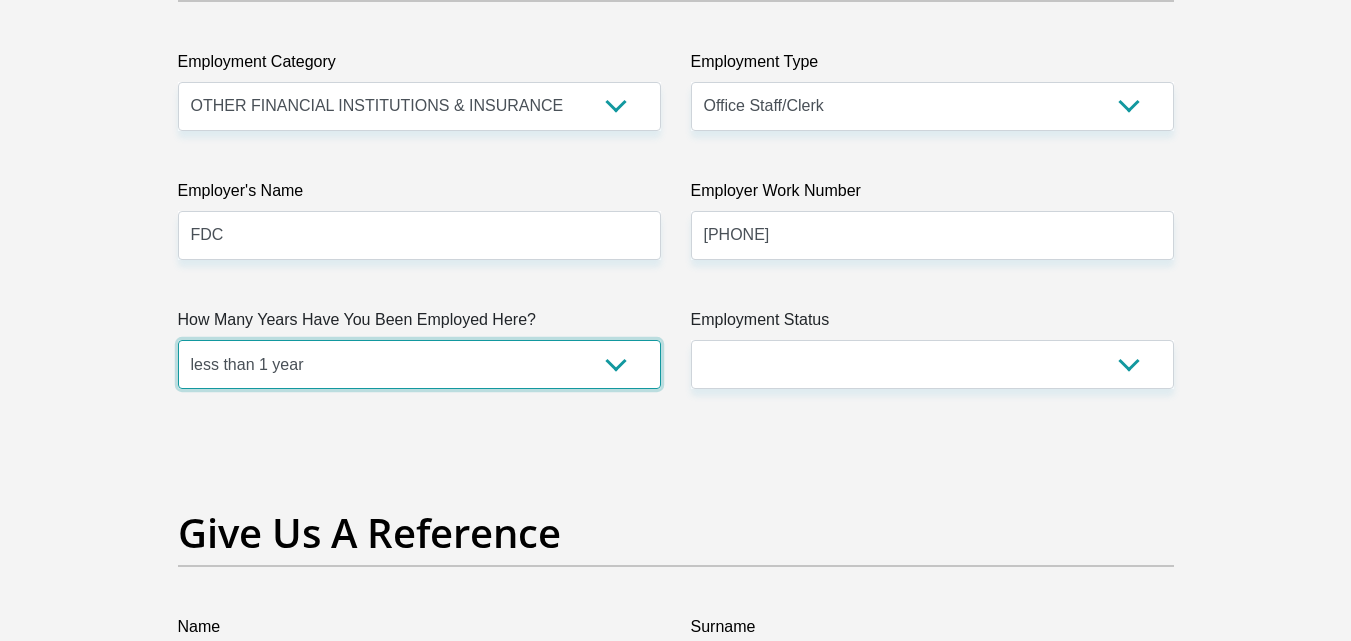 click on "less than 1 year
1-3 years
3-5 years
5+ years" at bounding box center (419, 364) 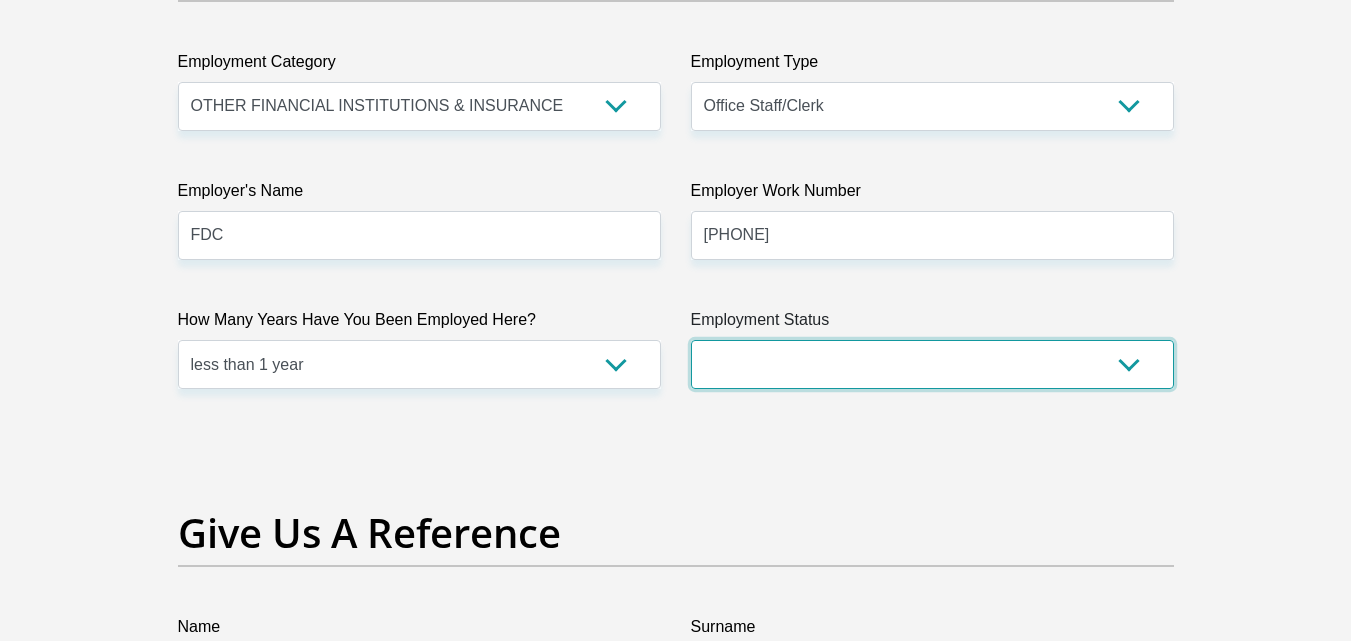 click on "Permanent/Full-time
Part-time/Casual
Contract Worker
Self-Employed
Housewife
Retired
Student
Medically Boarded
Disability
Unemployed" at bounding box center [932, 364] 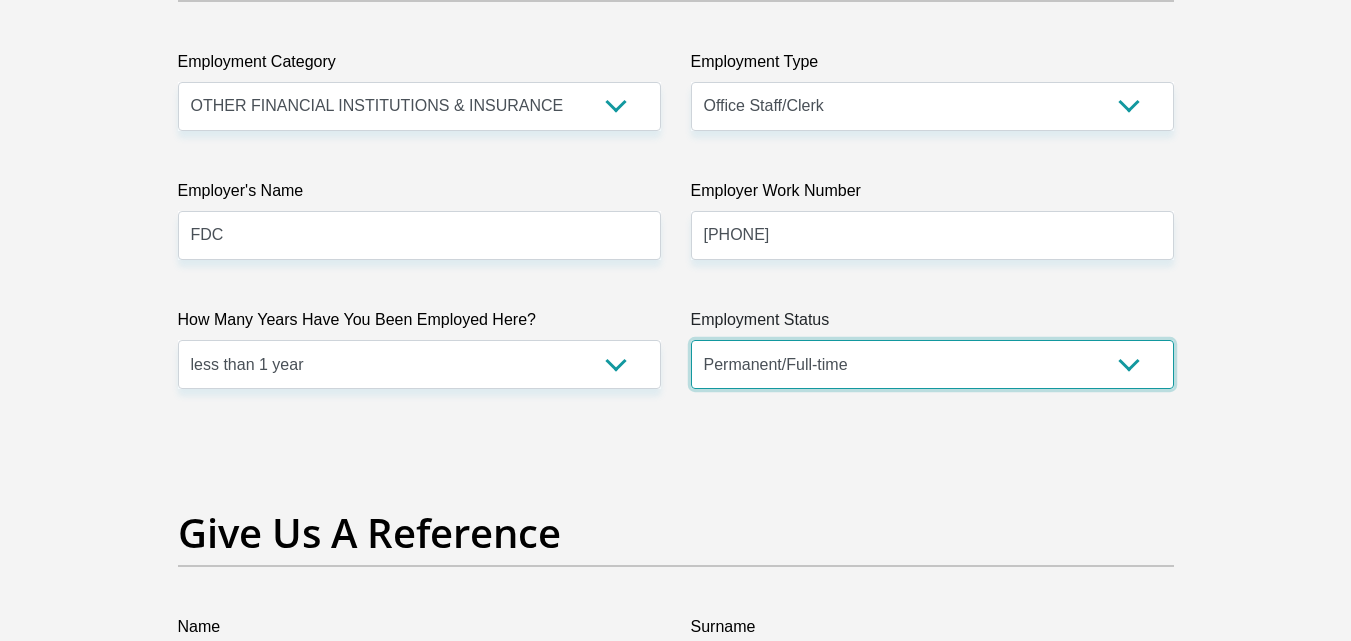 click on "Permanent/Full-time
Part-time/Casual
Contract Worker
Self-Employed
Housewife
Retired
Student
Medically Boarded
Disability
Unemployed" at bounding box center [932, 364] 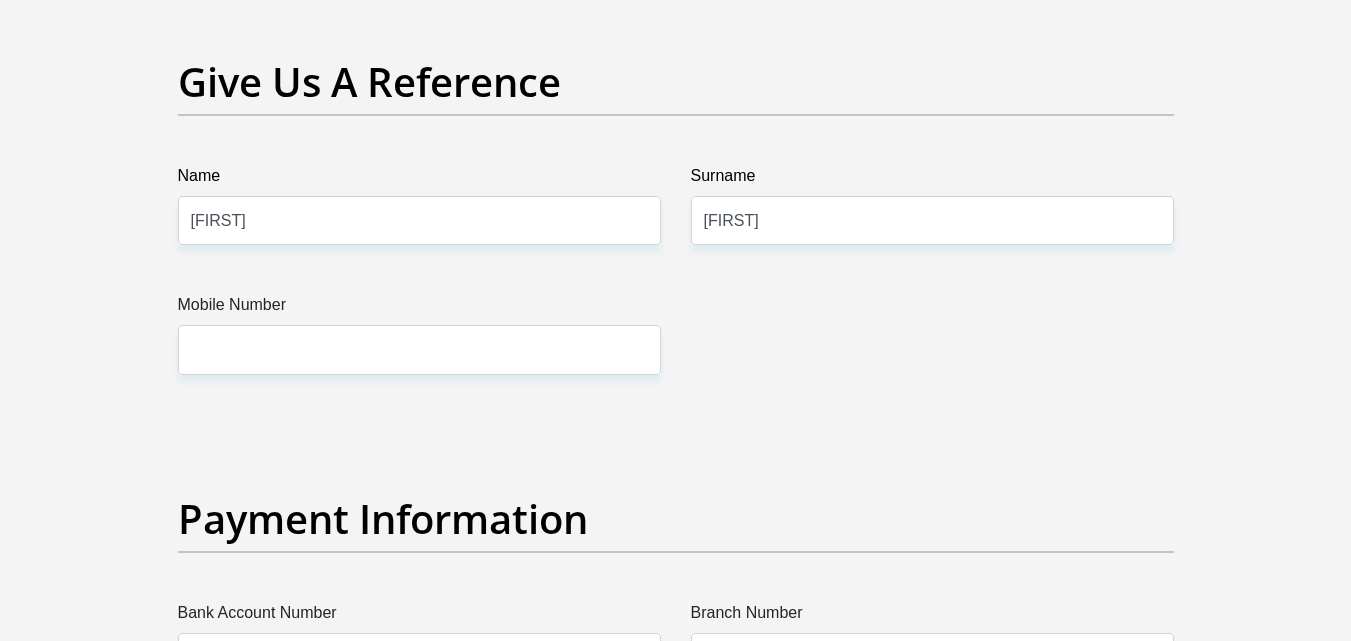 scroll, scrollTop: 4300, scrollLeft: 0, axis: vertical 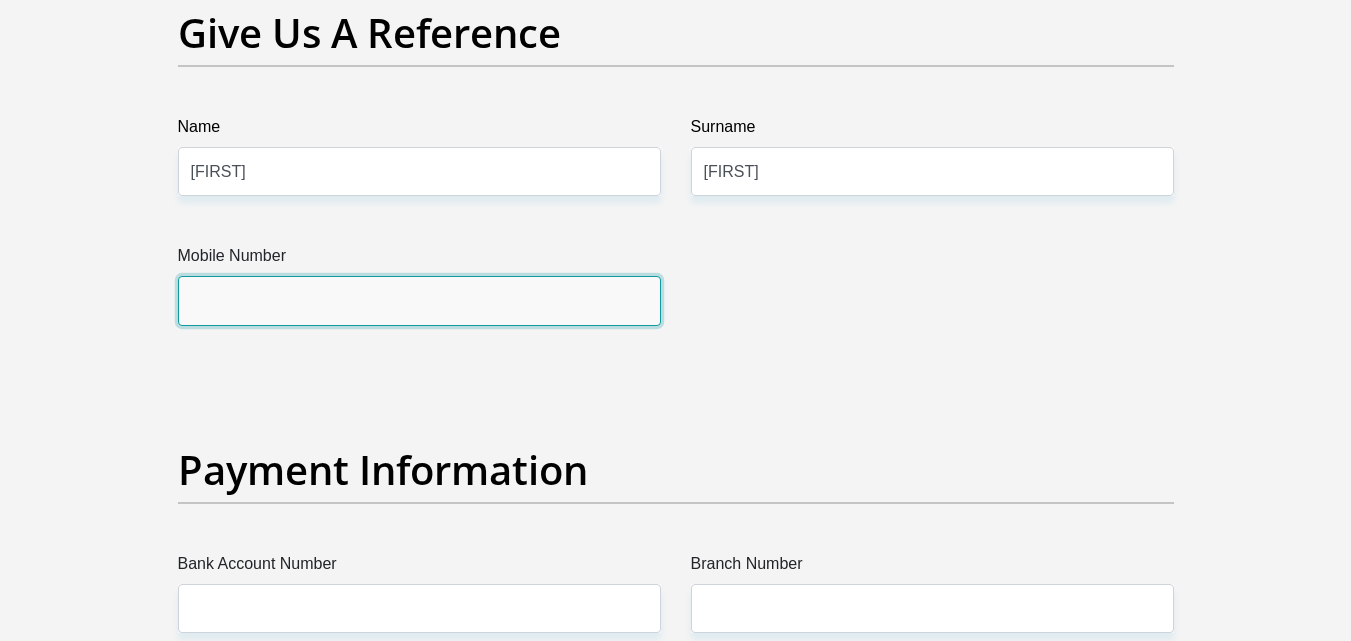 click on "Mobile Number" at bounding box center [419, 300] 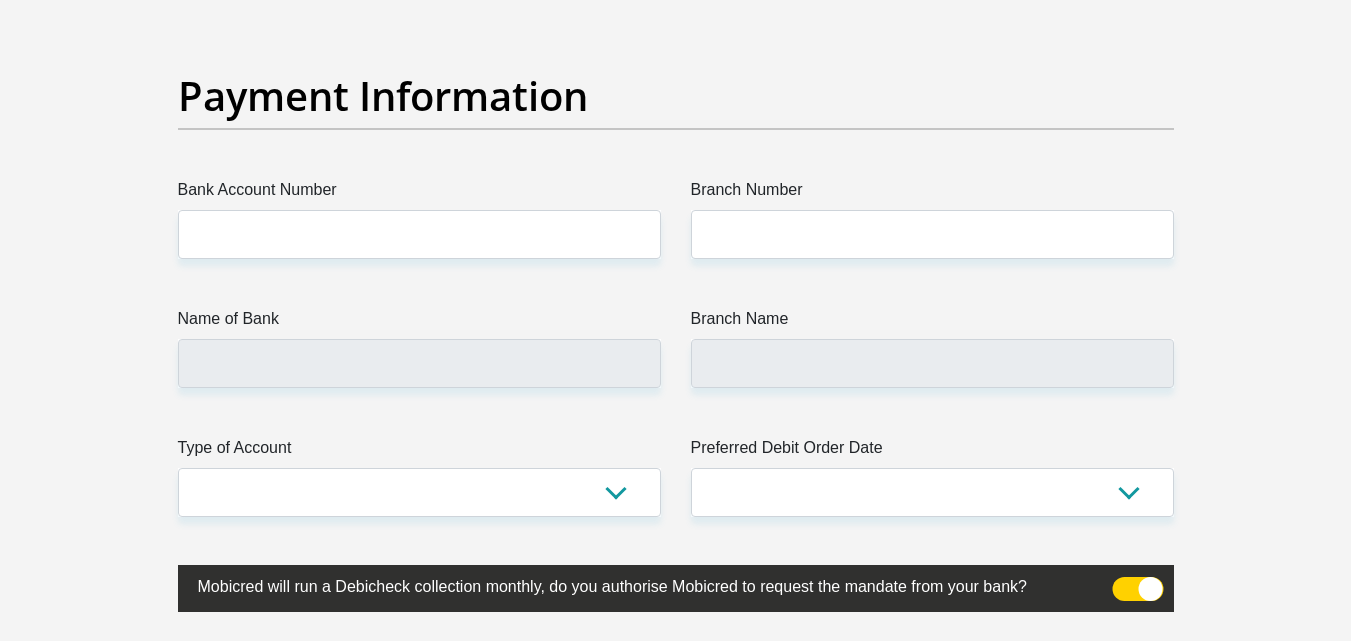 scroll, scrollTop: 4700, scrollLeft: 0, axis: vertical 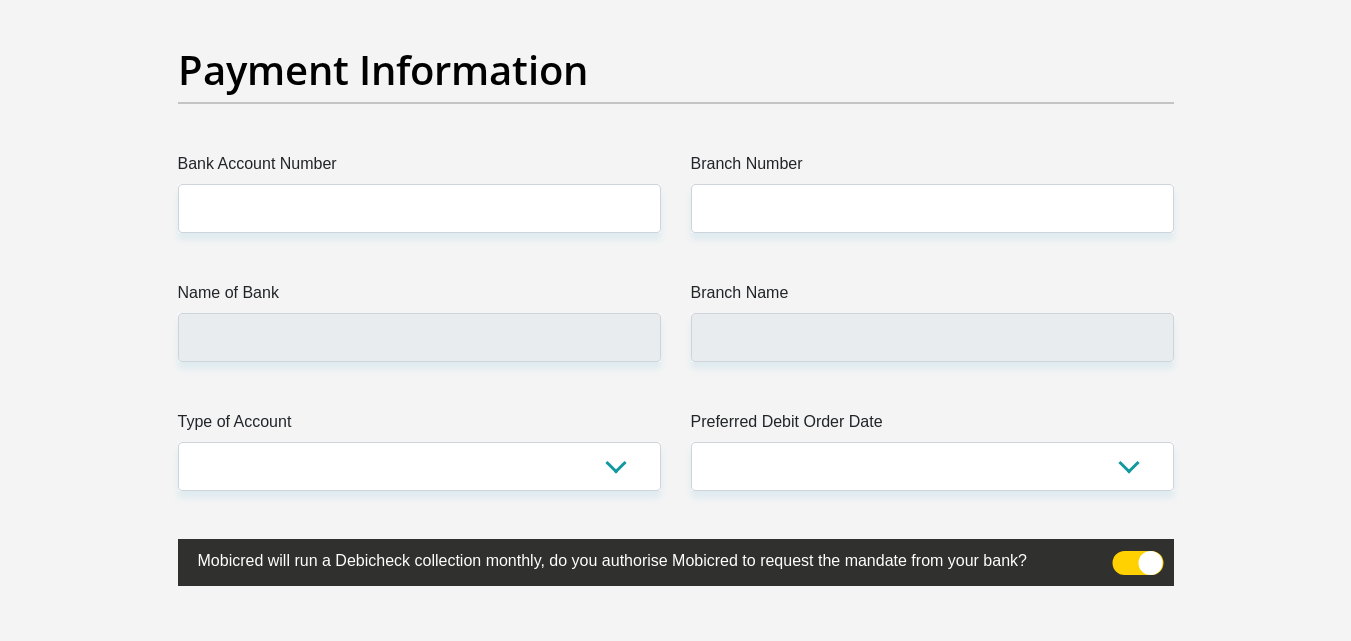 type on "0810467485" 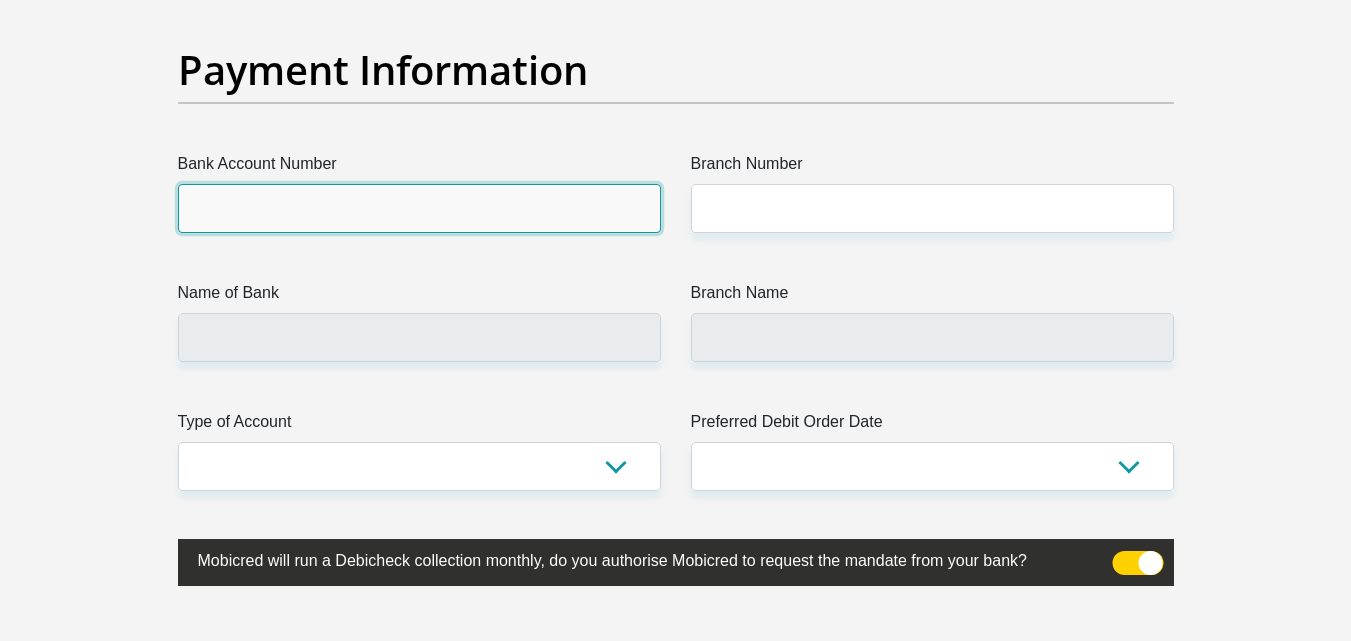 click on "Bank Account Number" at bounding box center [419, 208] 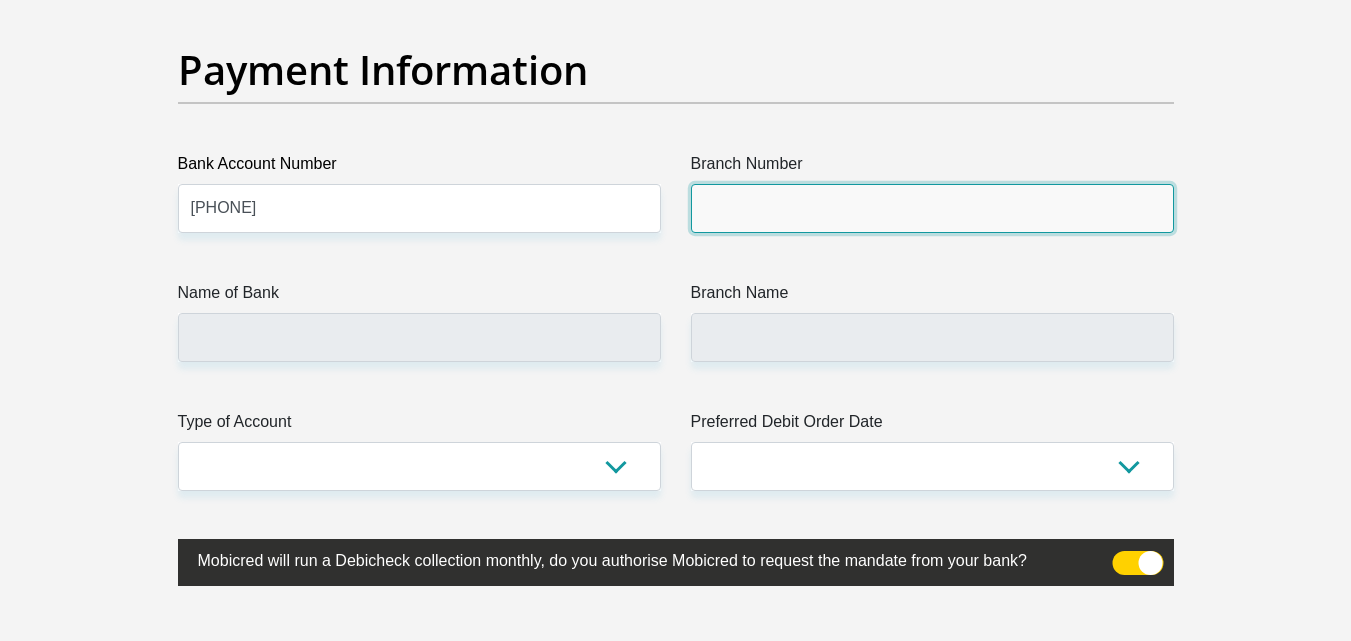 click on "Branch Number" at bounding box center (932, 208) 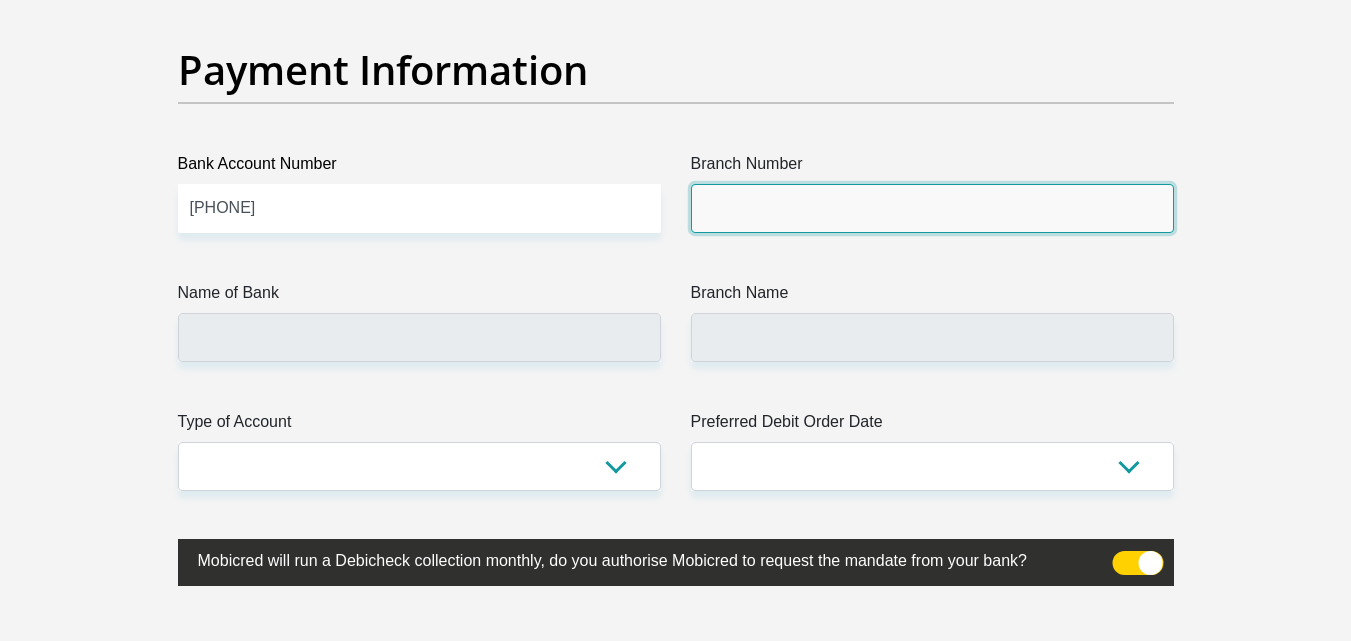type on "678910" 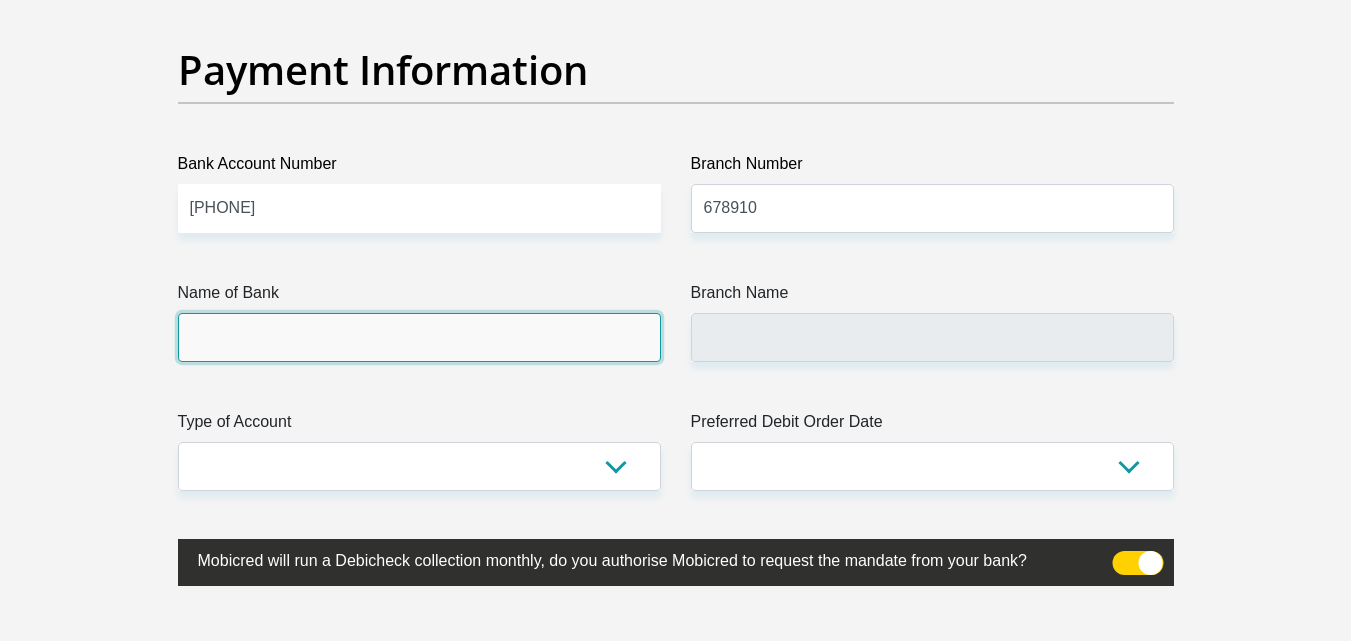 click on "Name of Bank" at bounding box center [419, 337] 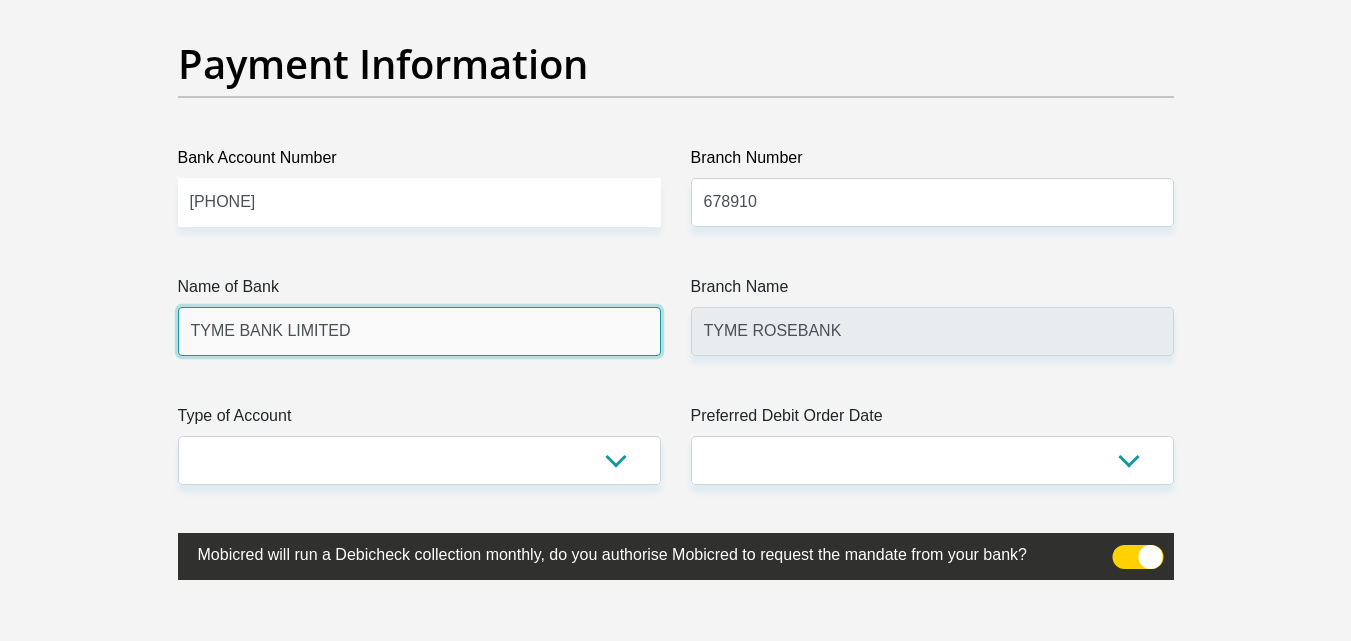 scroll, scrollTop: 4800, scrollLeft: 0, axis: vertical 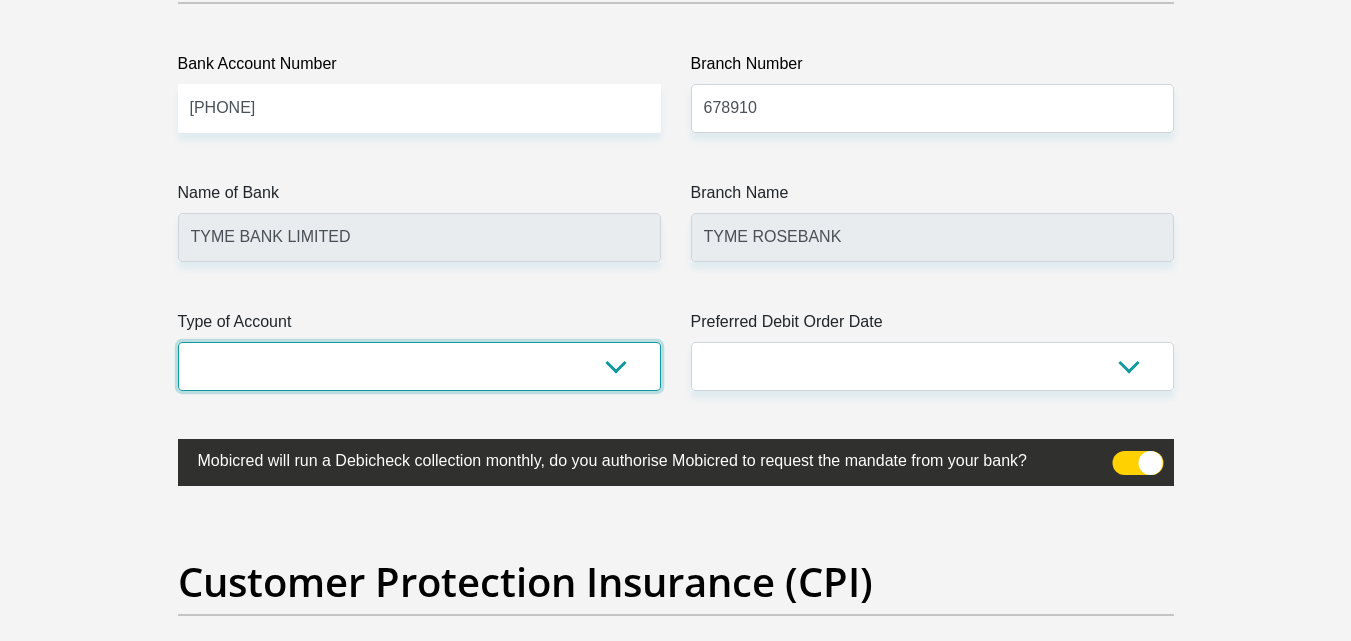 click on "Cheque
Savings" at bounding box center [419, 366] 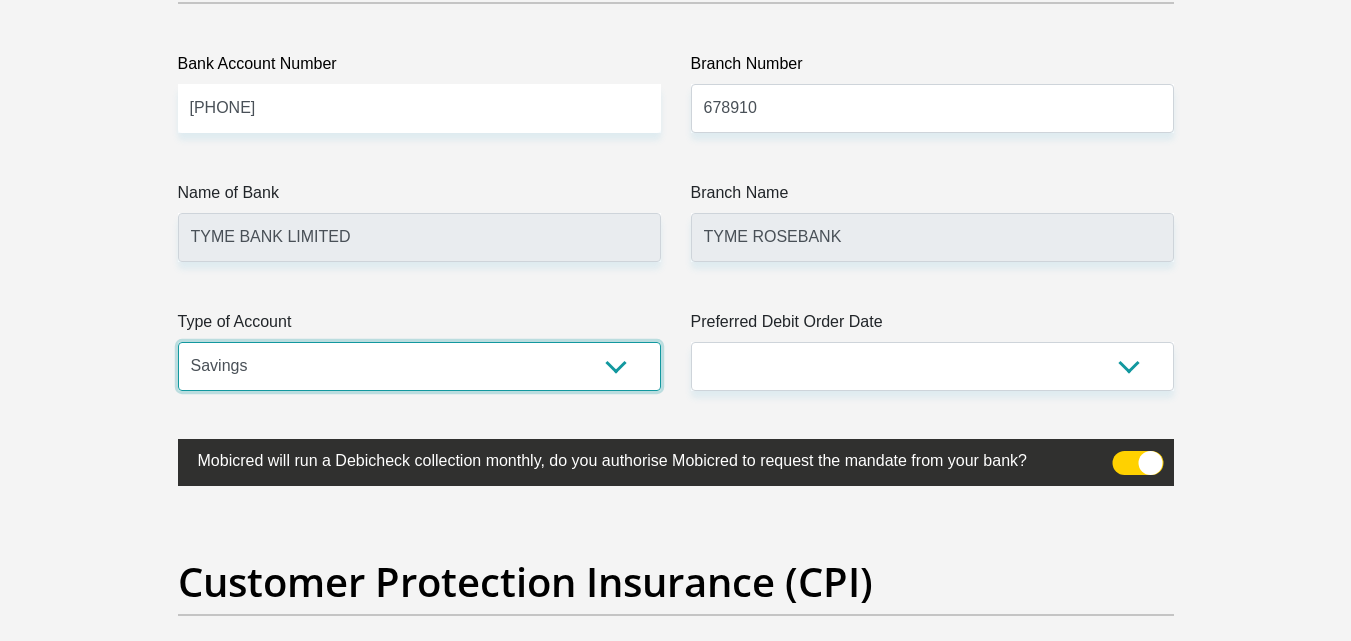 click on "Cheque
Savings" at bounding box center (419, 366) 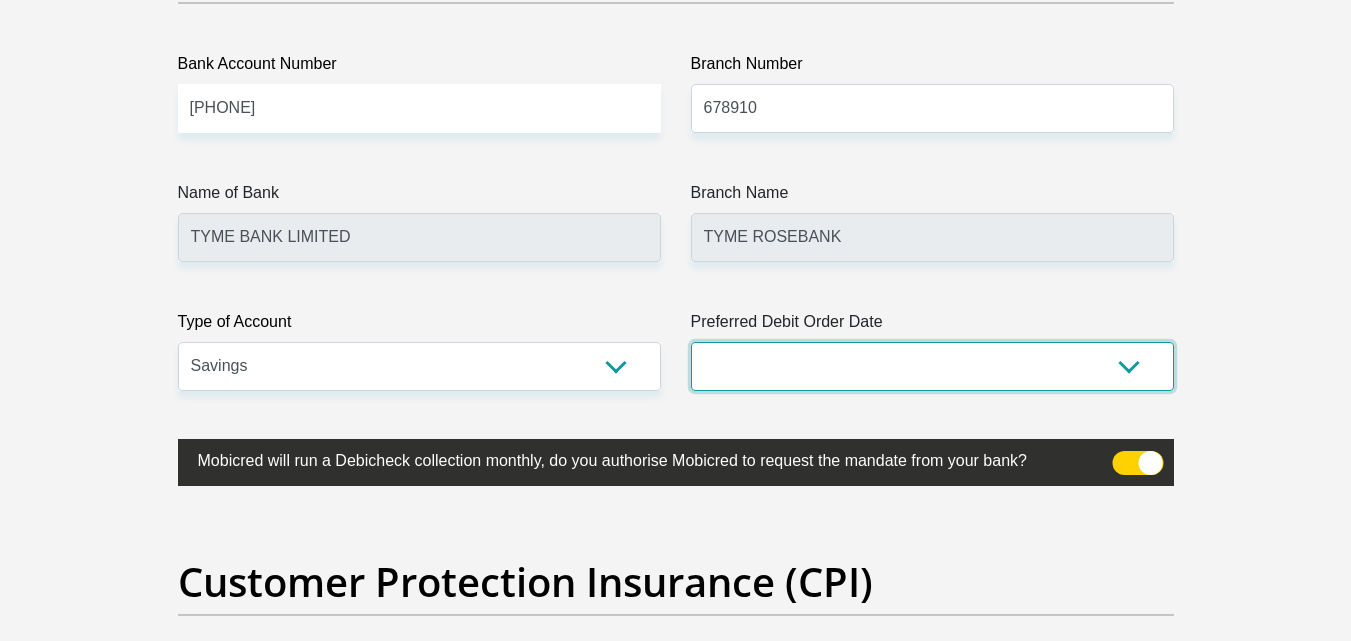 click on "1st
2nd
3rd
4th
5th
7th
18th
19th
20th
21st
22nd
23rd
24th
25th
26th
27th
28th
29th
30th" at bounding box center (932, 366) 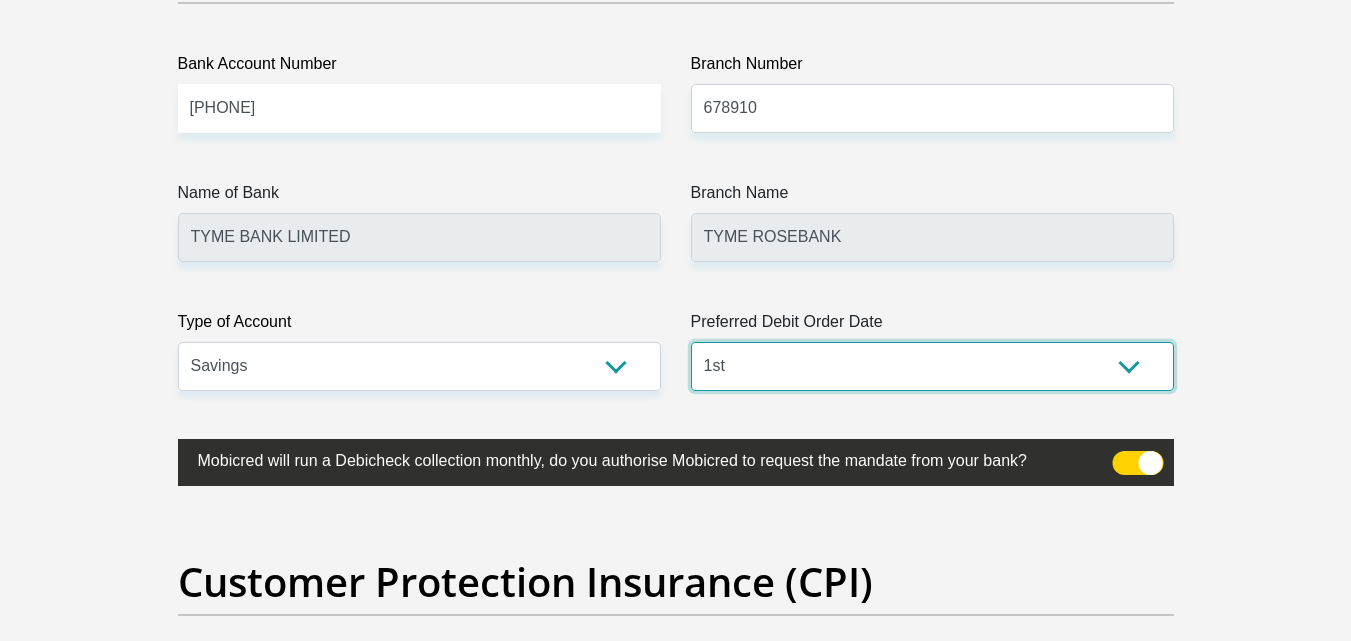 click on "1st
2nd
3rd
4th
5th
7th
18th
19th
20th
21st
22nd
23rd
24th
25th
26th
27th
28th
29th
30th" at bounding box center (932, 366) 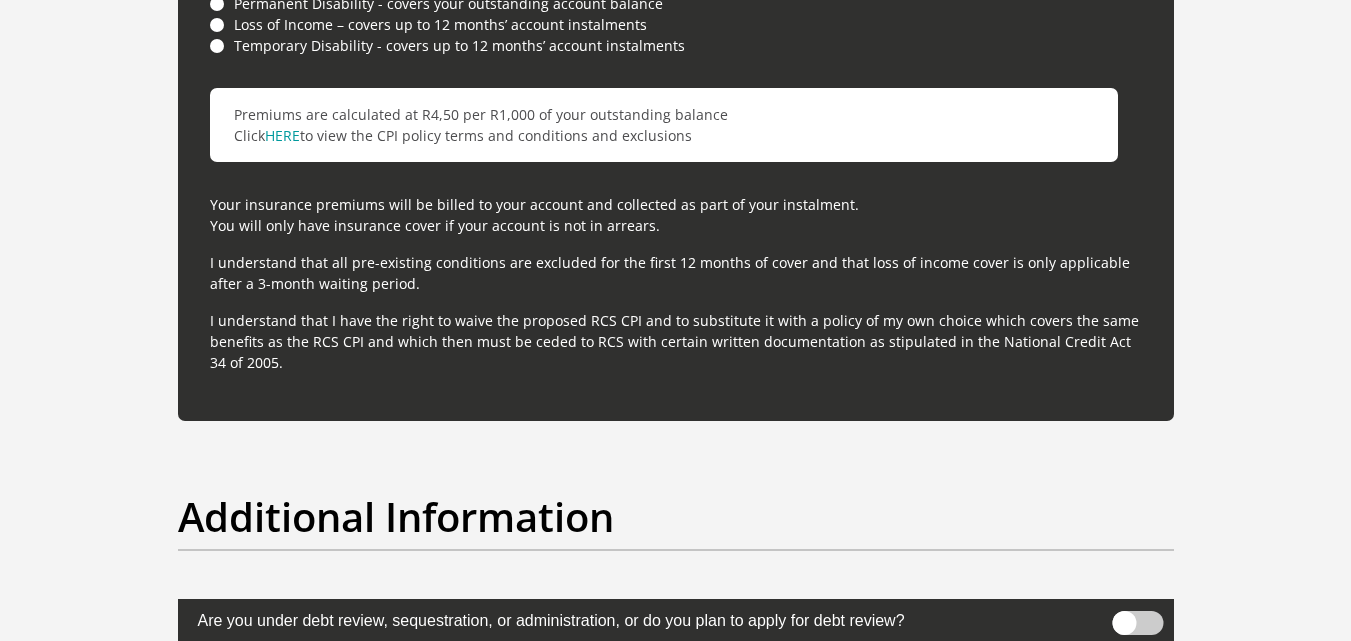 scroll, scrollTop: 6200, scrollLeft: 0, axis: vertical 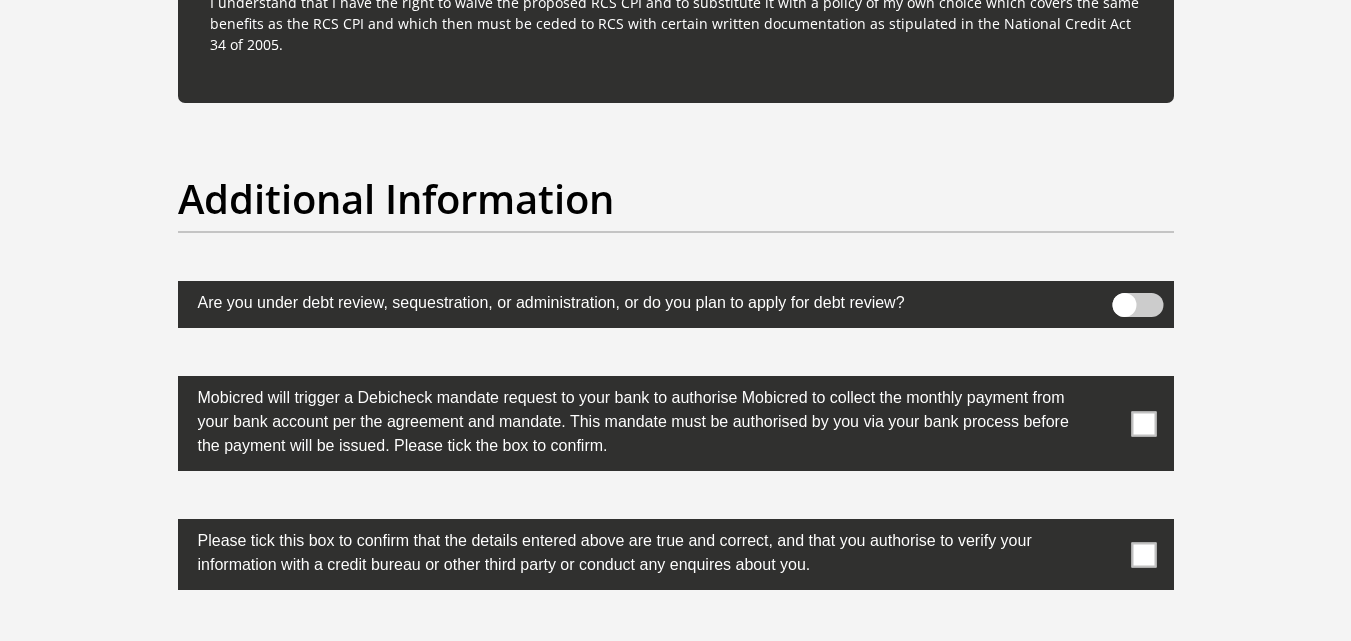 click at bounding box center (1143, 423) 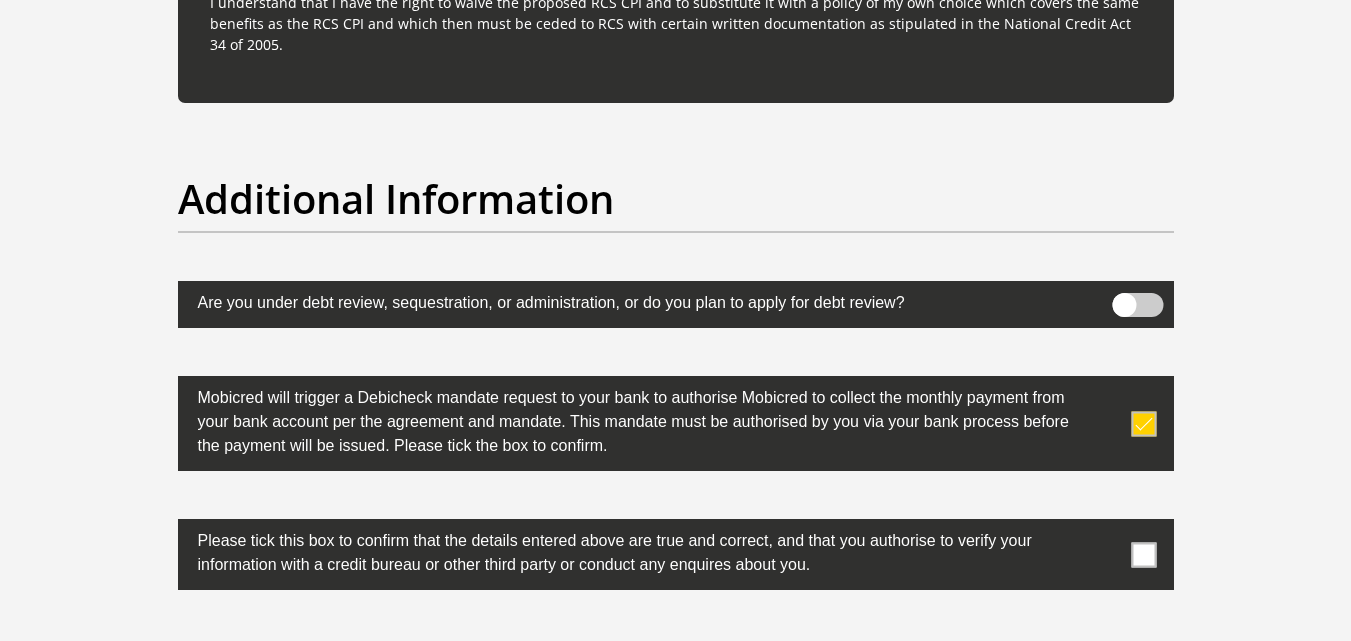 click at bounding box center (676, 554) 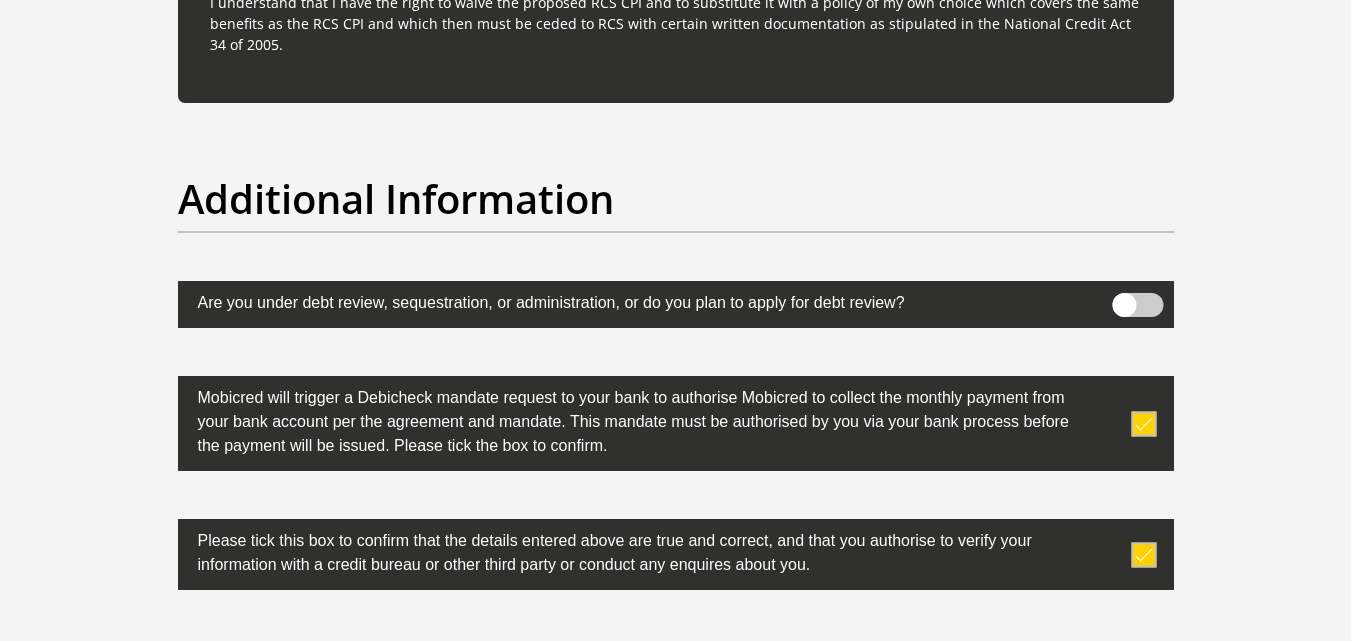 click at bounding box center [1143, 554] 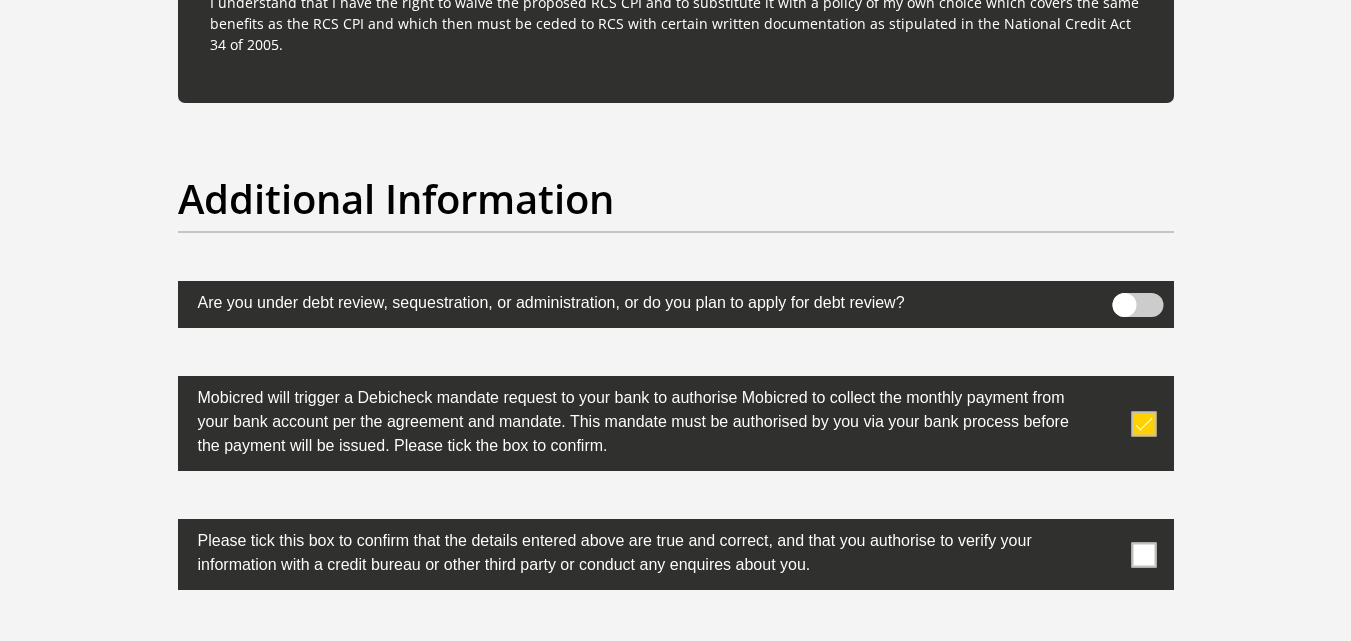 click at bounding box center (1143, 554) 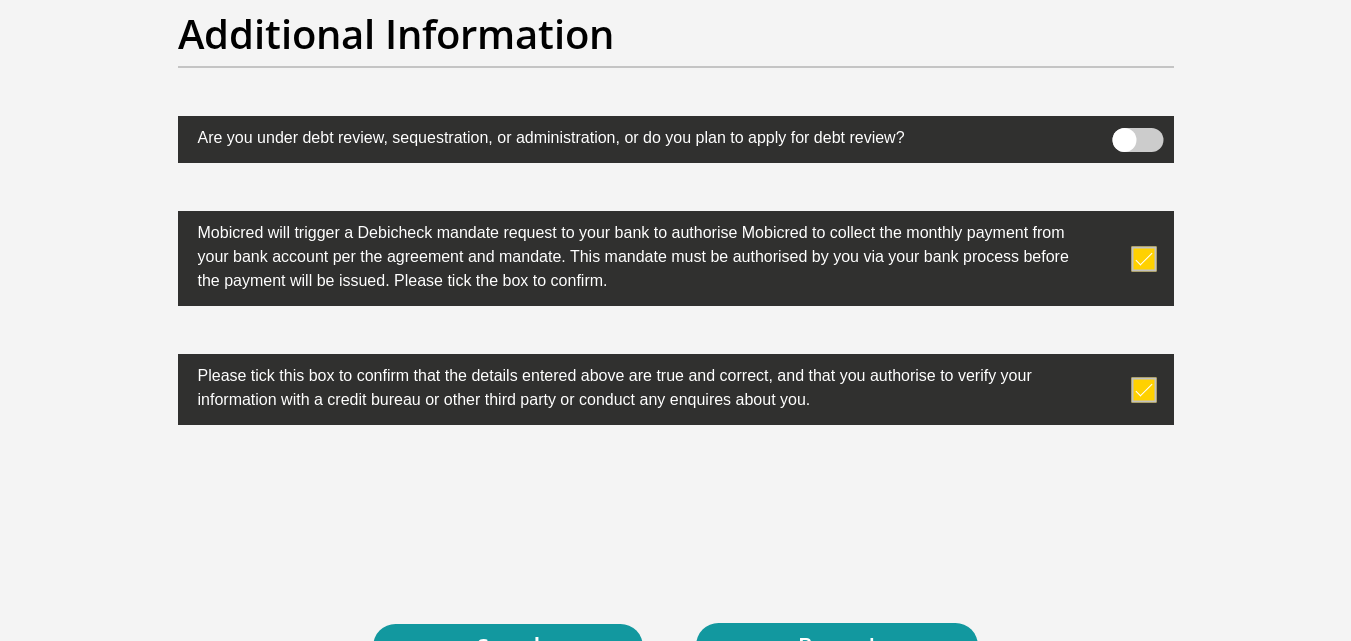 scroll, scrollTop: 6500, scrollLeft: 0, axis: vertical 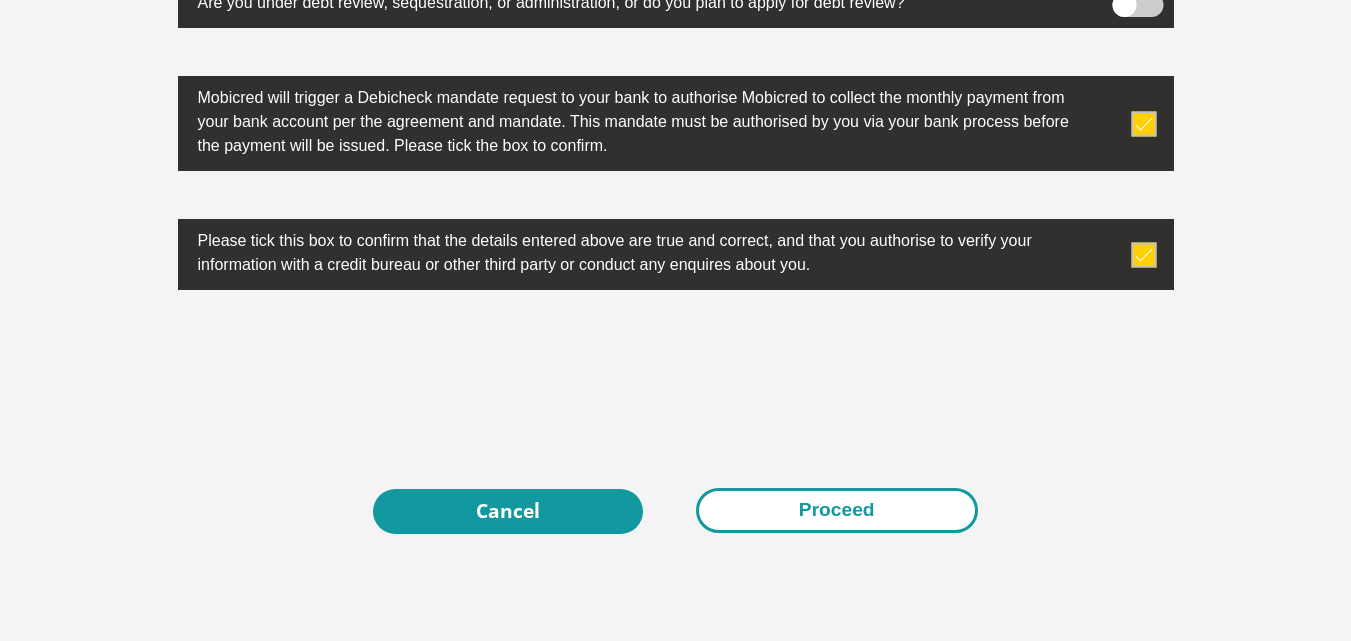 click on "Proceed" at bounding box center (837, 510) 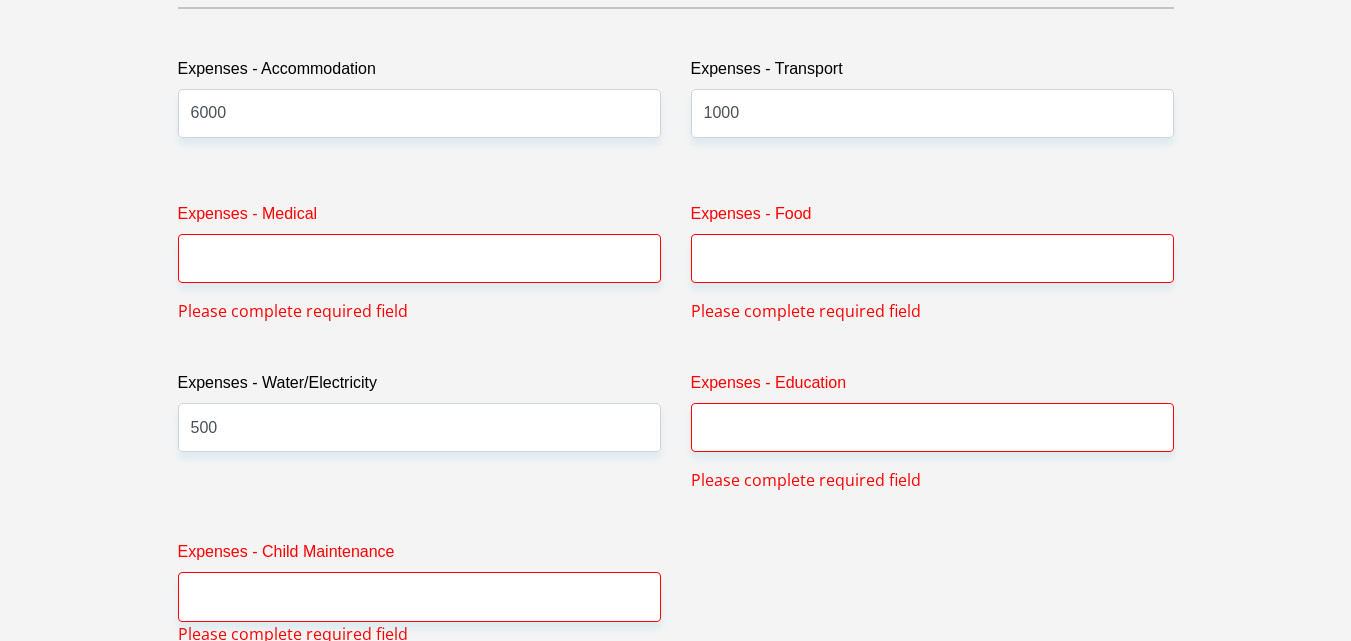 scroll, scrollTop: 3049, scrollLeft: 0, axis: vertical 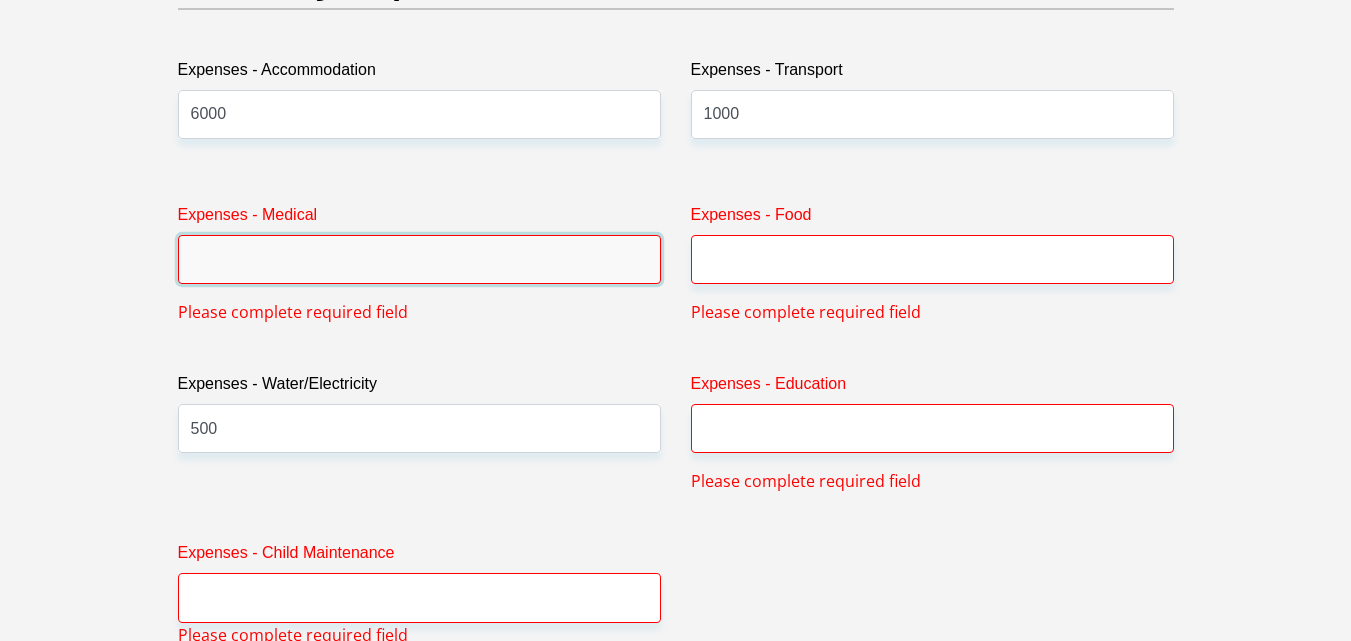 click on "Expenses - Medical" at bounding box center [419, 259] 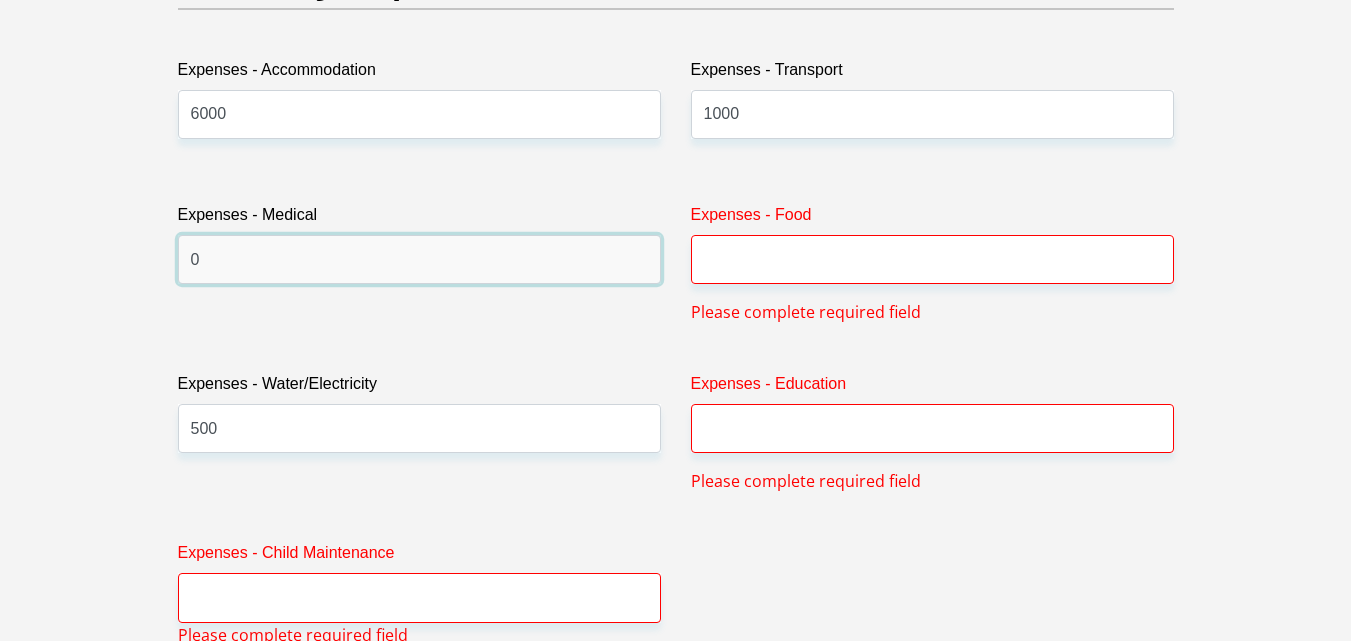 type on "0" 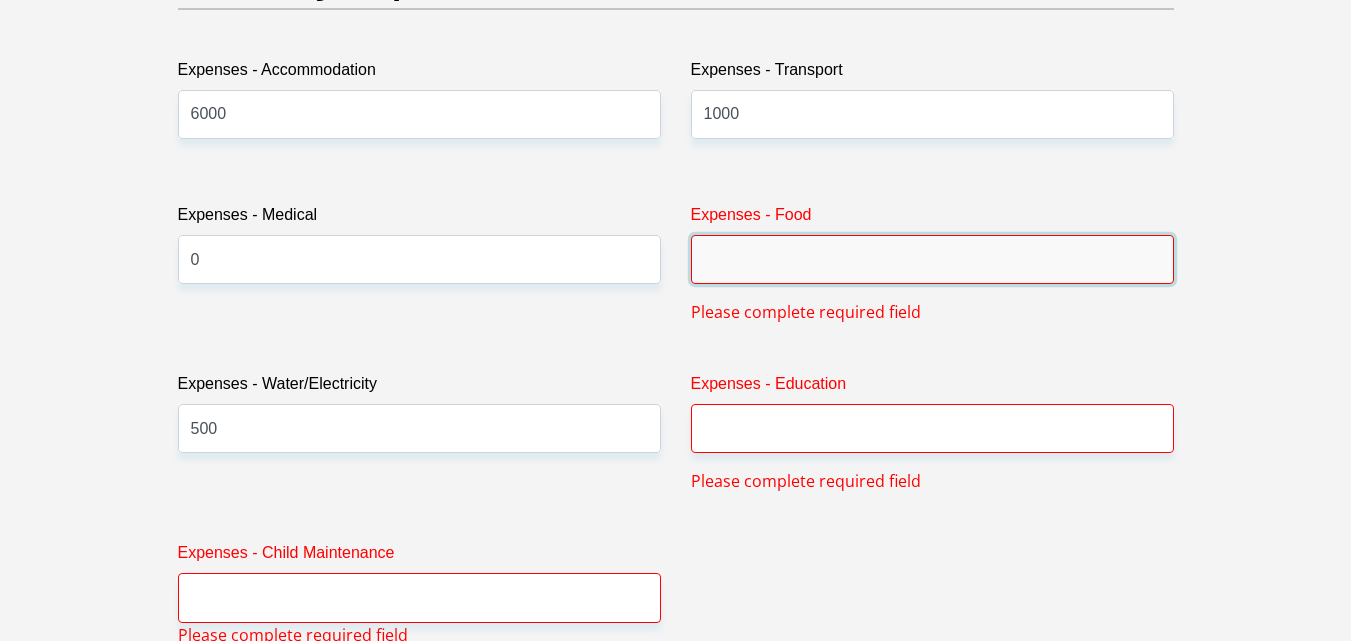 click on "Expenses - Food" at bounding box center [932, 259] 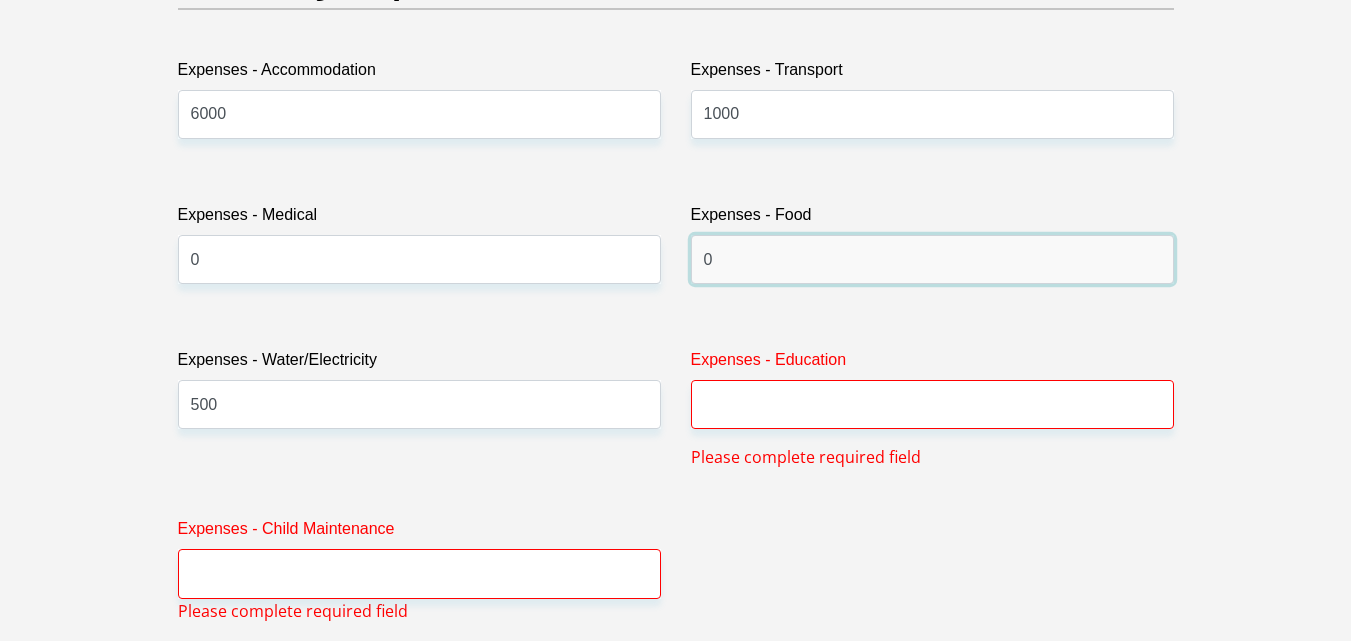 type on "0" 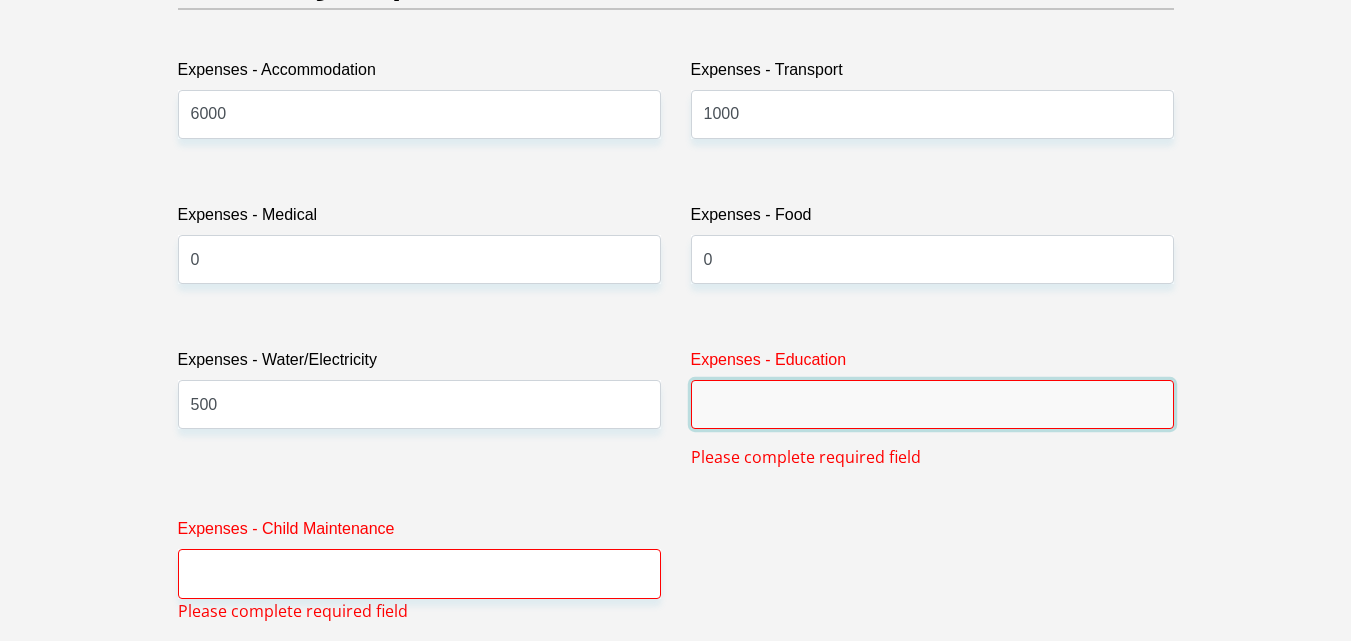 click on "Expenses - Education" at bounding box center (932, 404) 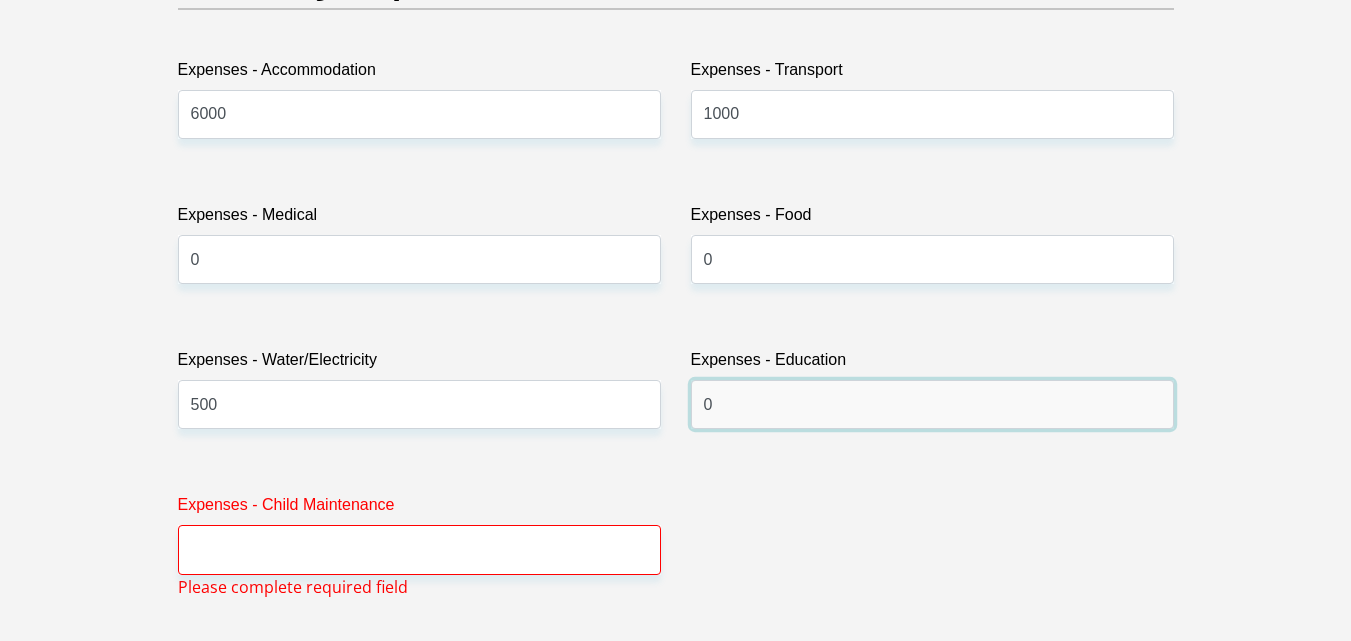 type on "0" 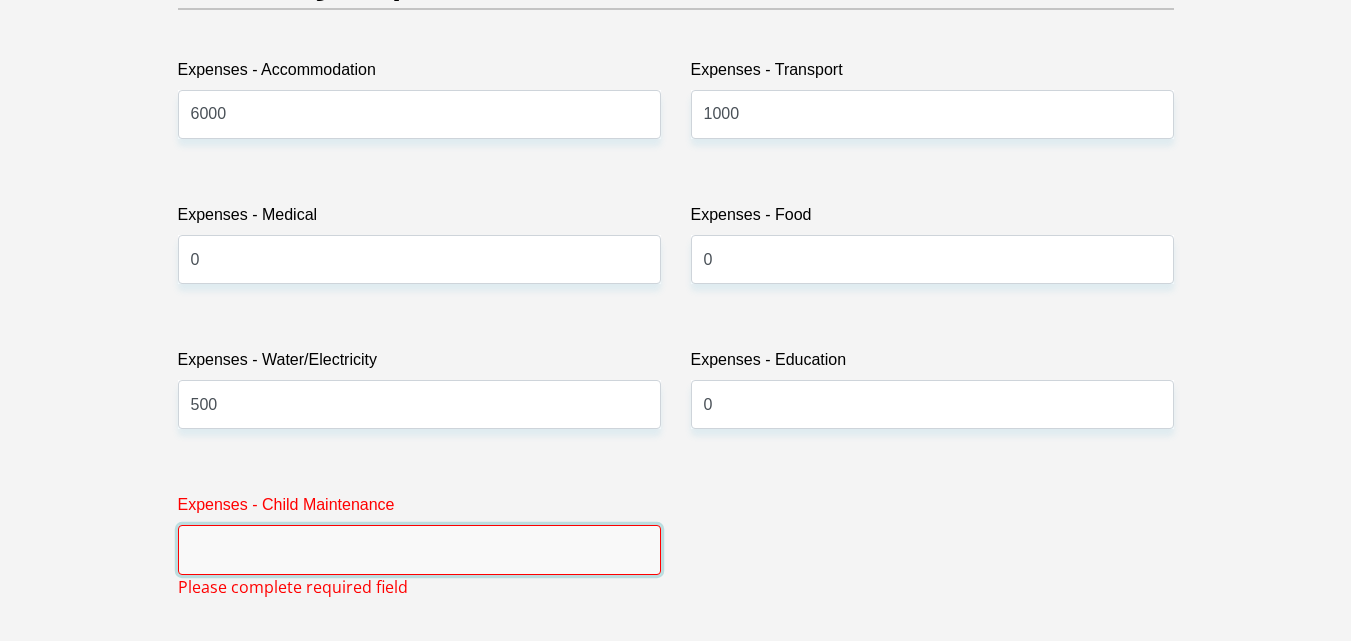 click on "Expenses - Child Maintenance" at bounding box center [419, 549] 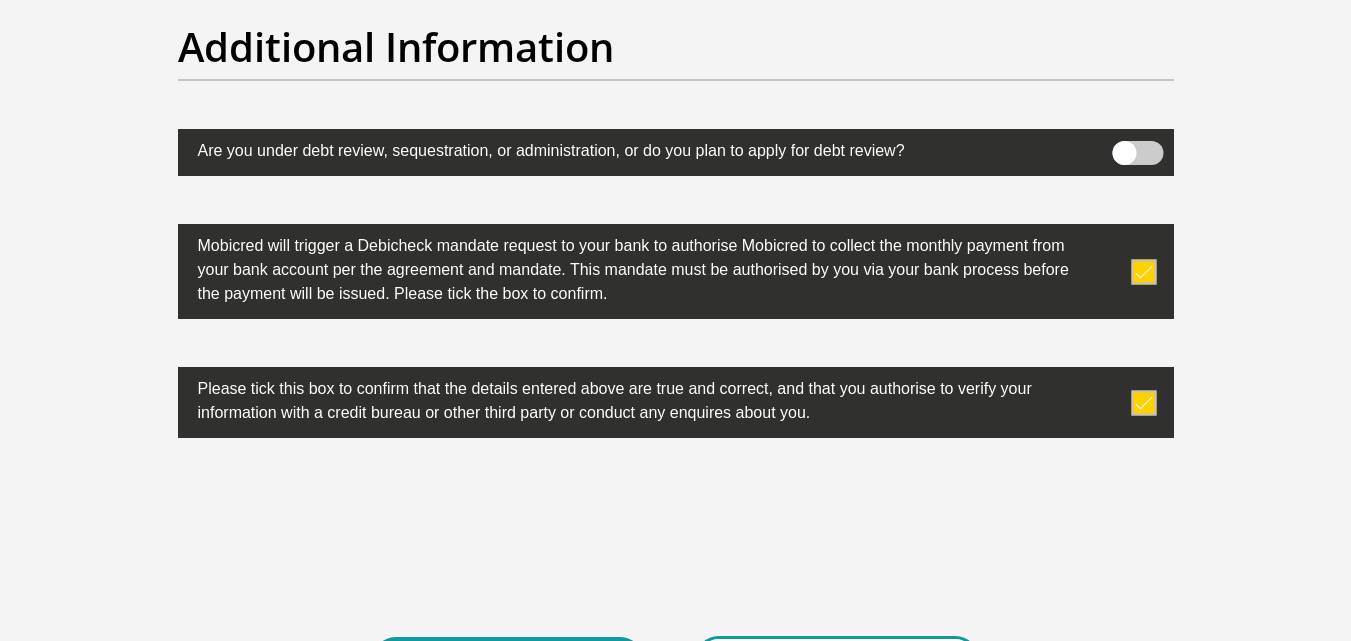 scroll, scrollTop: 6629, scrollLeft: 0, axis: vertical 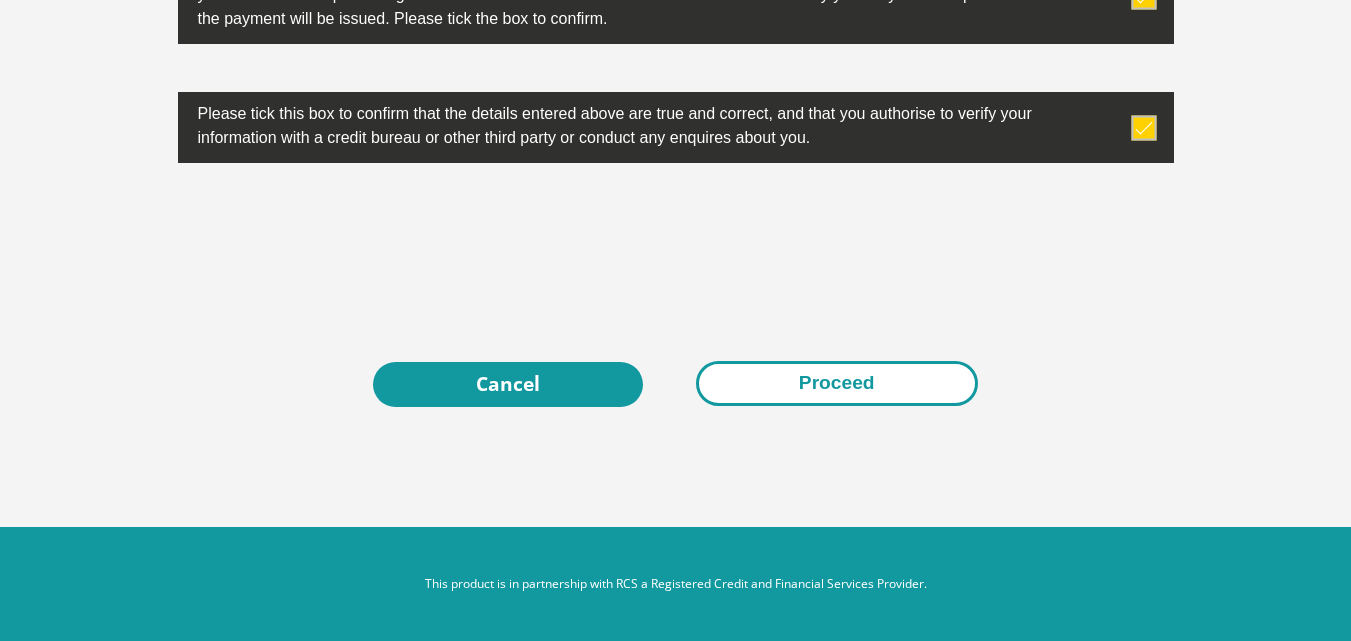 type on "0" 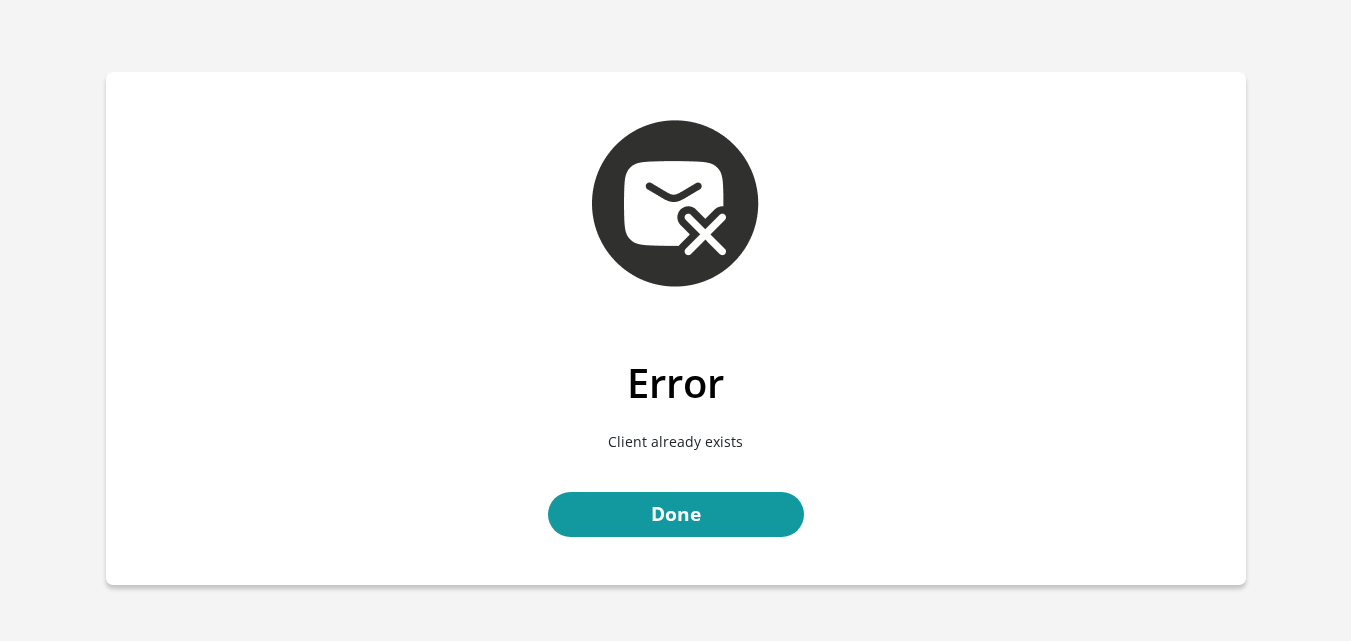 scroll, scrollTop: 0, scrollLeft: 0, axis: both 